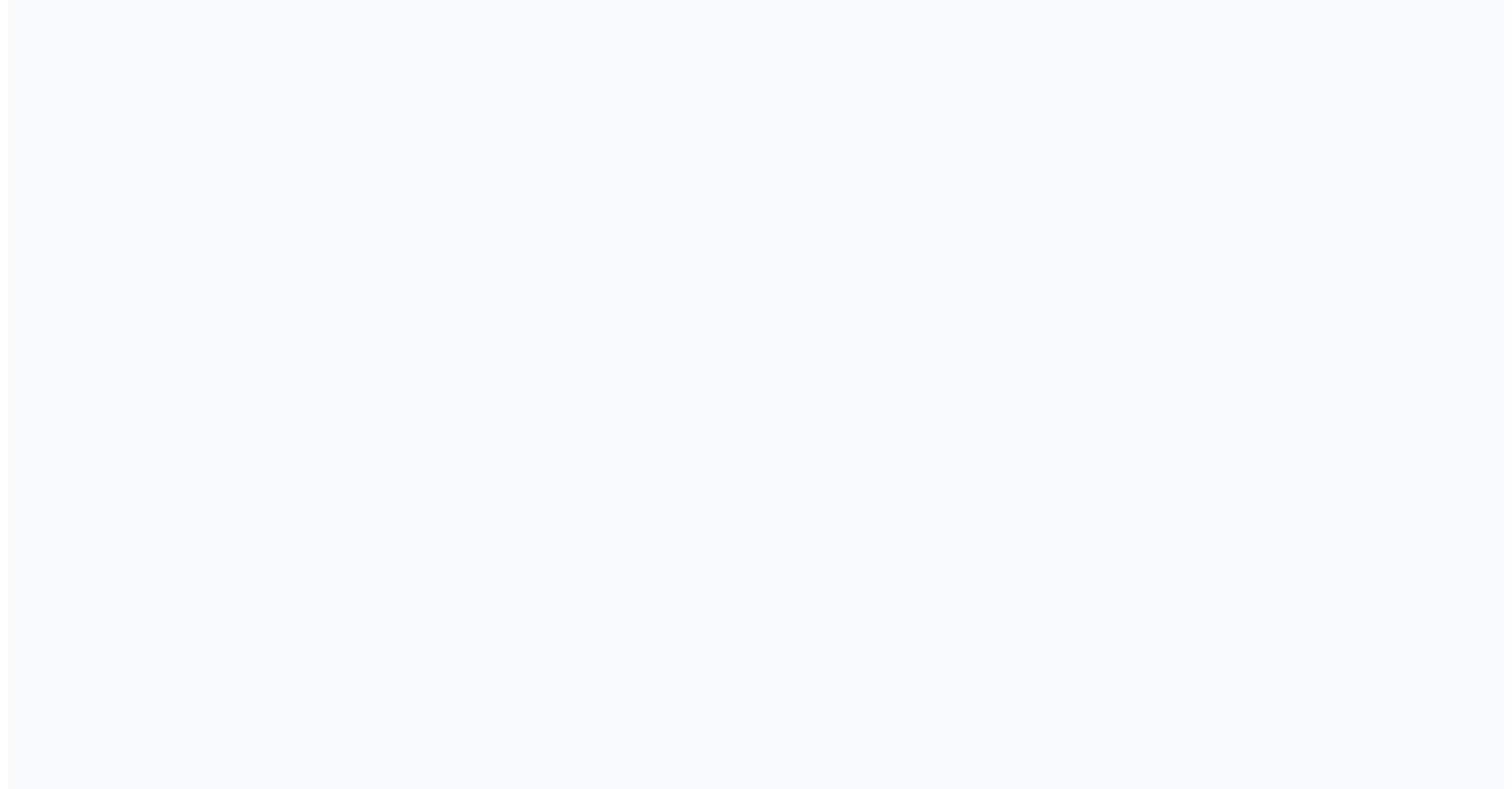 scroll, scrollTop: 0, scrollLeft: 0, axis: both 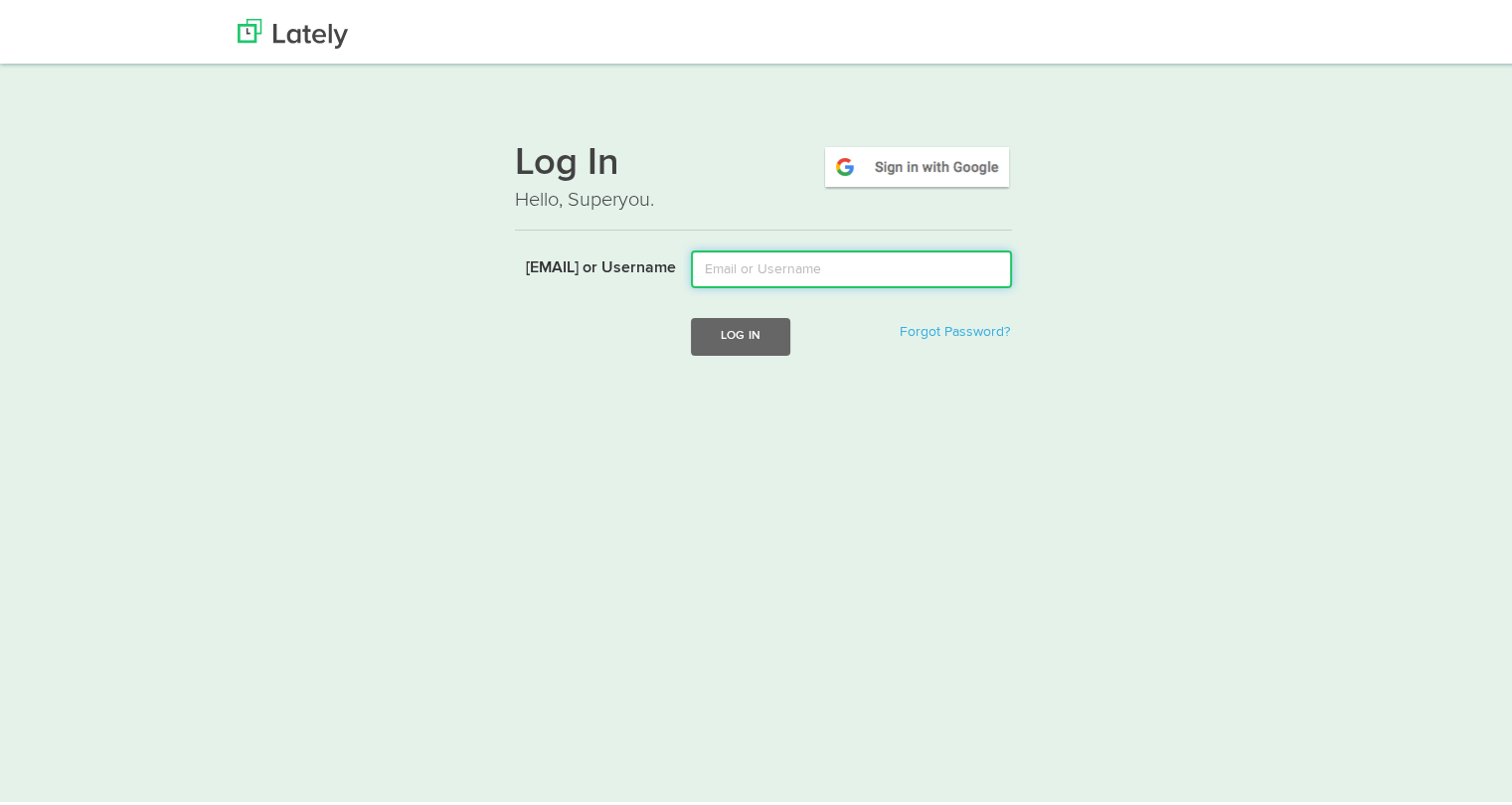 click on "[EMAIL] or Username" at bounding box center [851, 265] 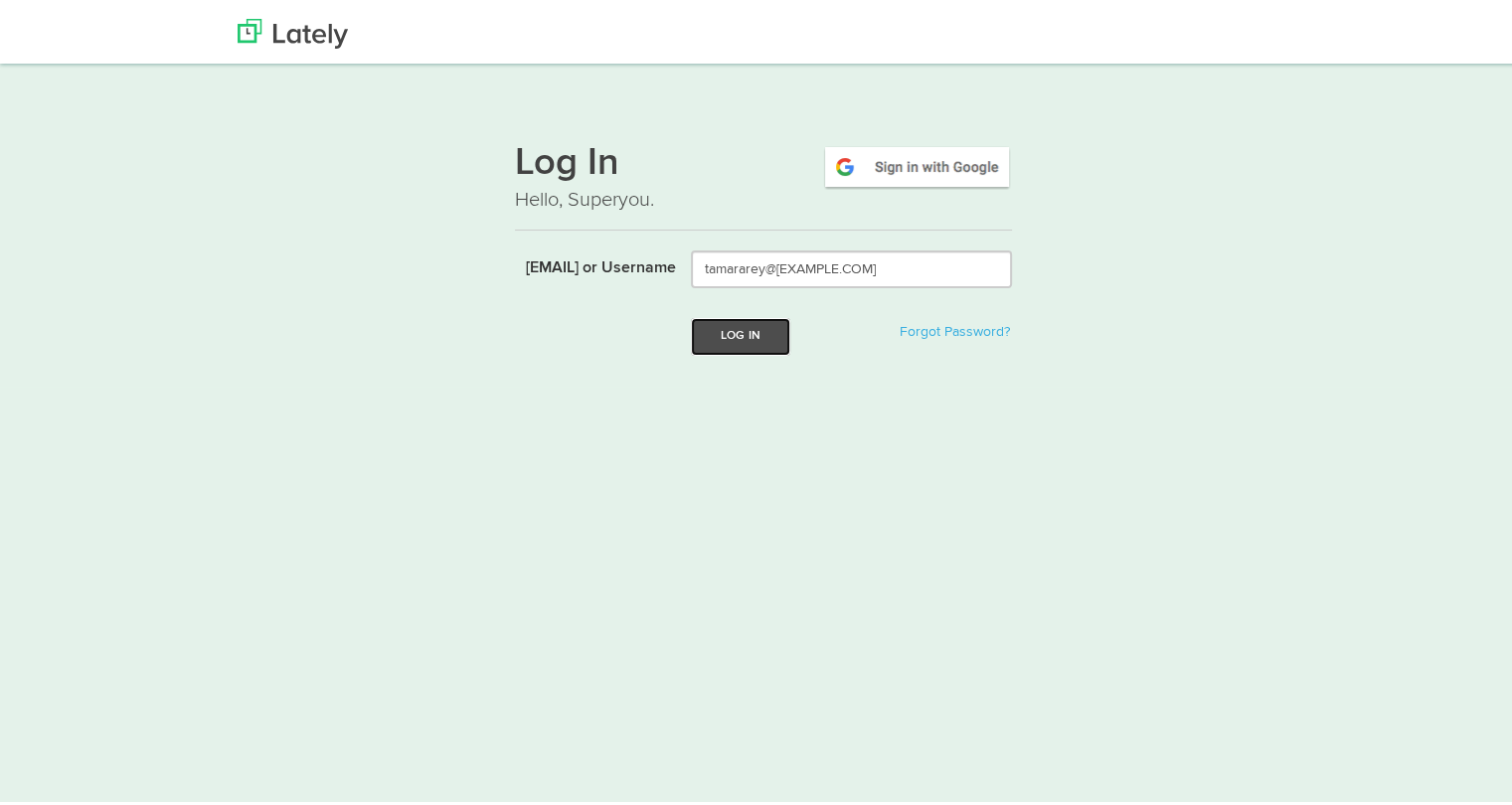 click on "Log In" at bounding box center (741, 332) 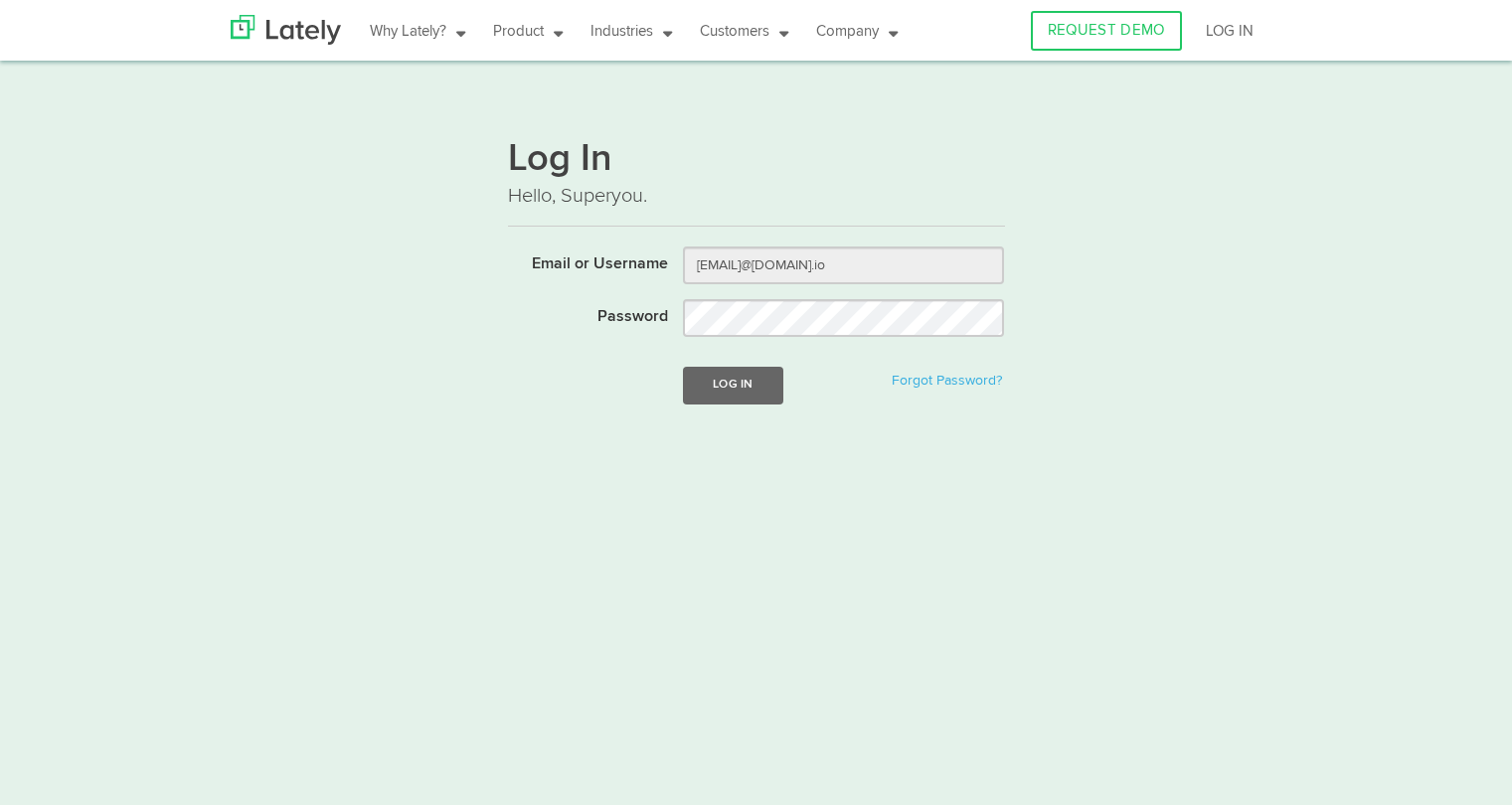 scroll, scrollTop: 0, scrollLeft: 0, axis: both 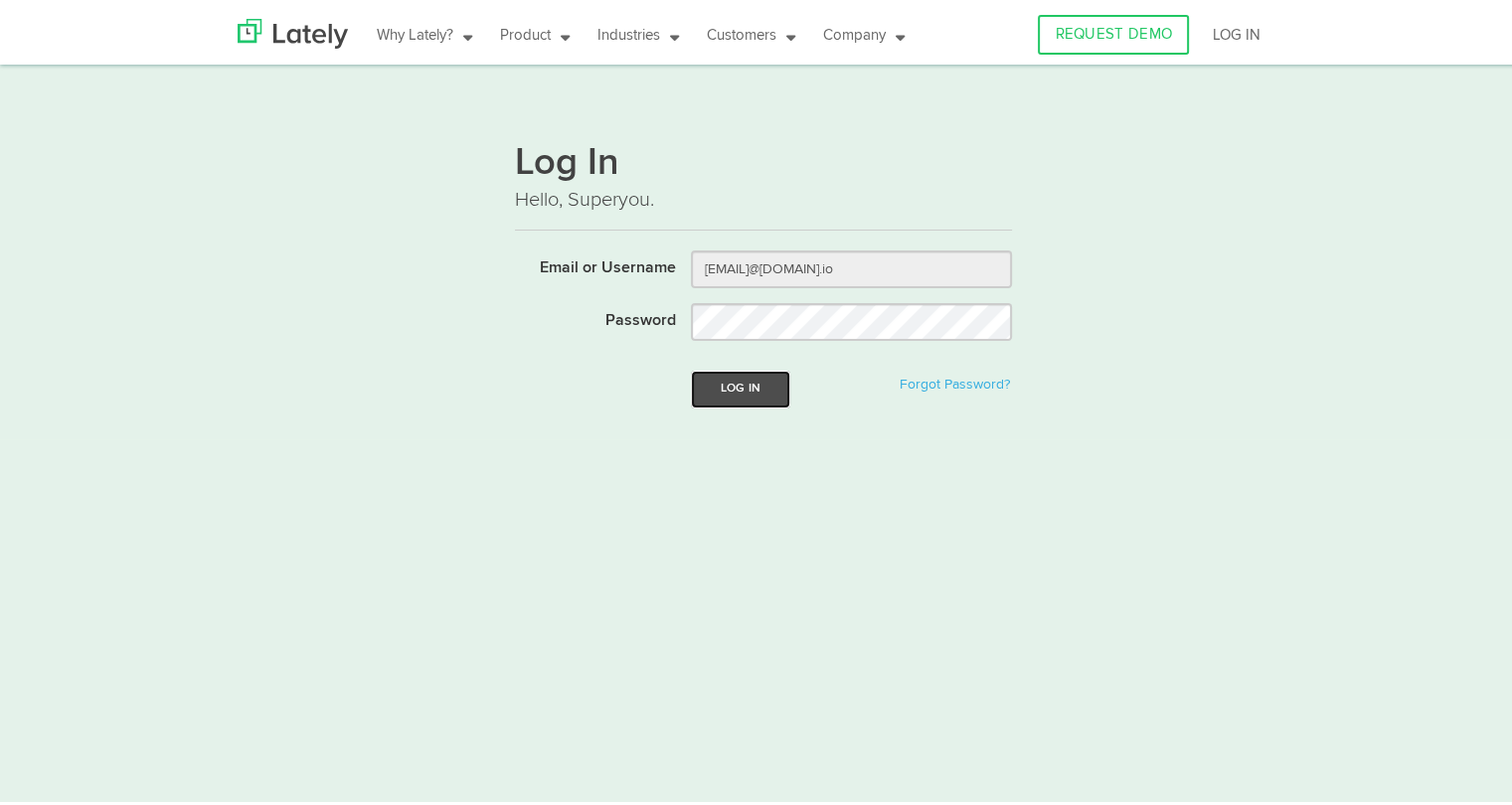 click on "Log In" at bounding box center (741, 385) 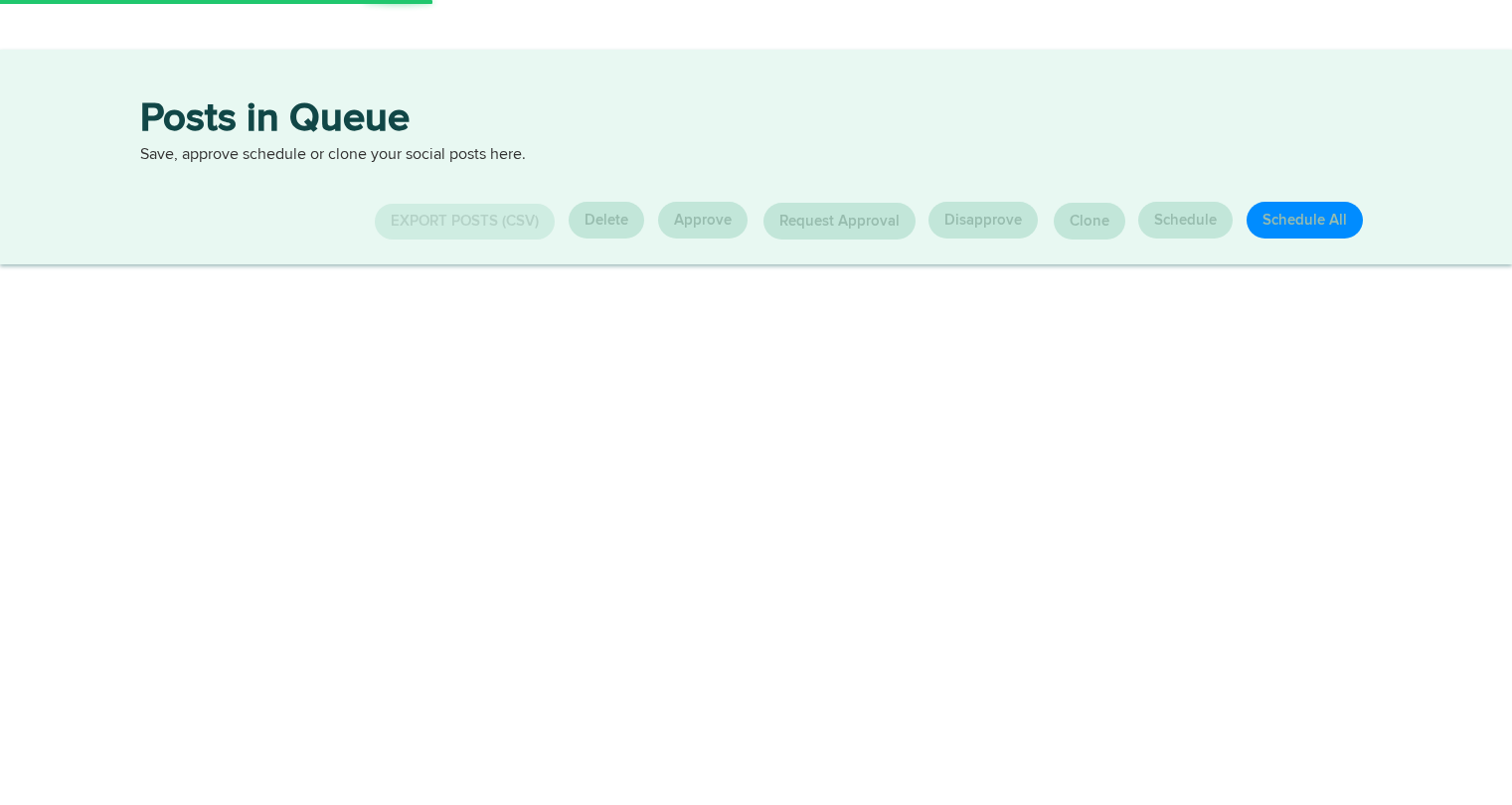 scroll, scrollTop: 0, scrollLeft: 0, axis: both 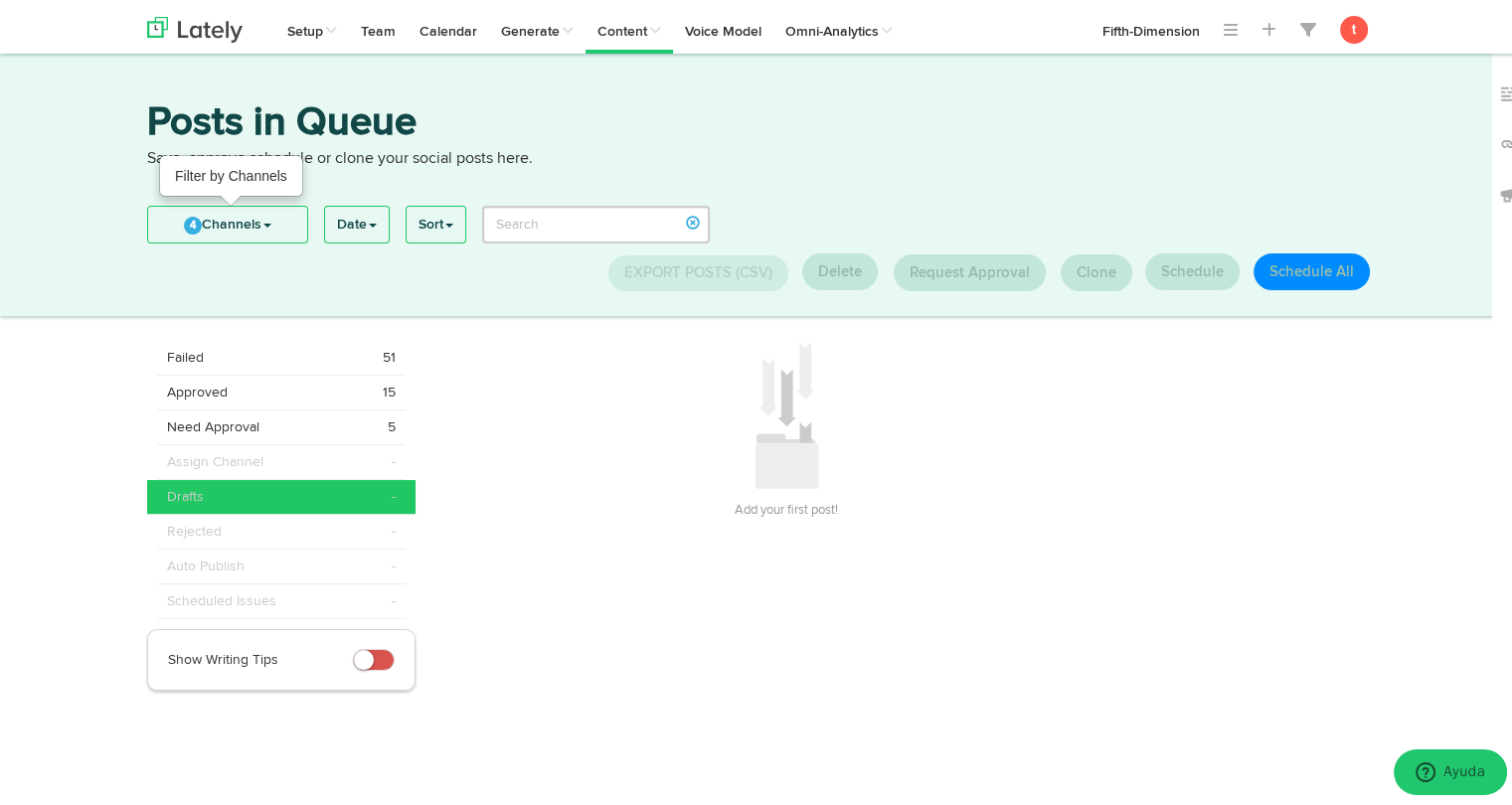 click on "4  Channels" at bounding box center [228, 221] 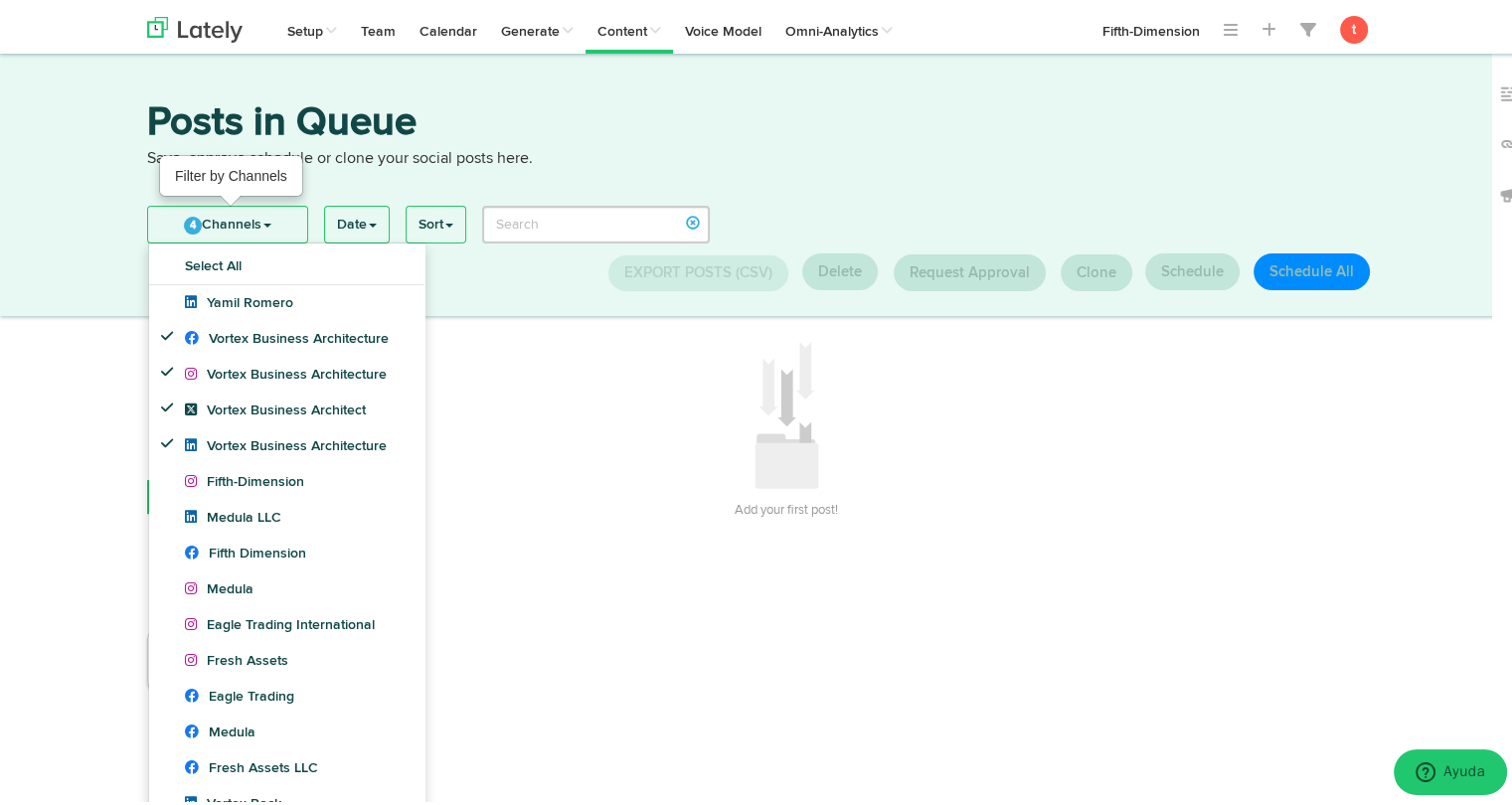 click on "4  Channels" at bounding box center (228, 221) 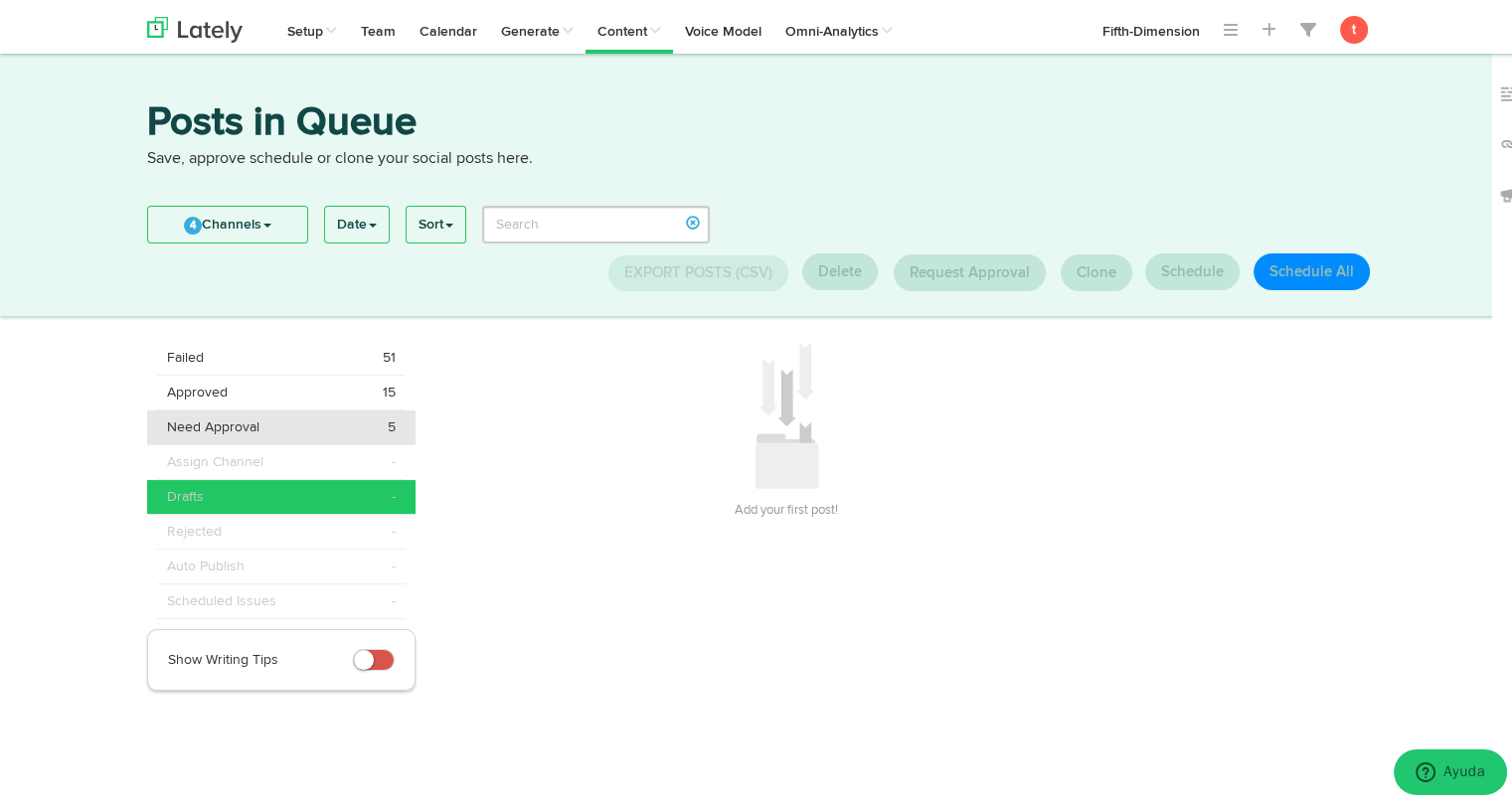 click on "Need Approval" at bounding box center (185, 354) 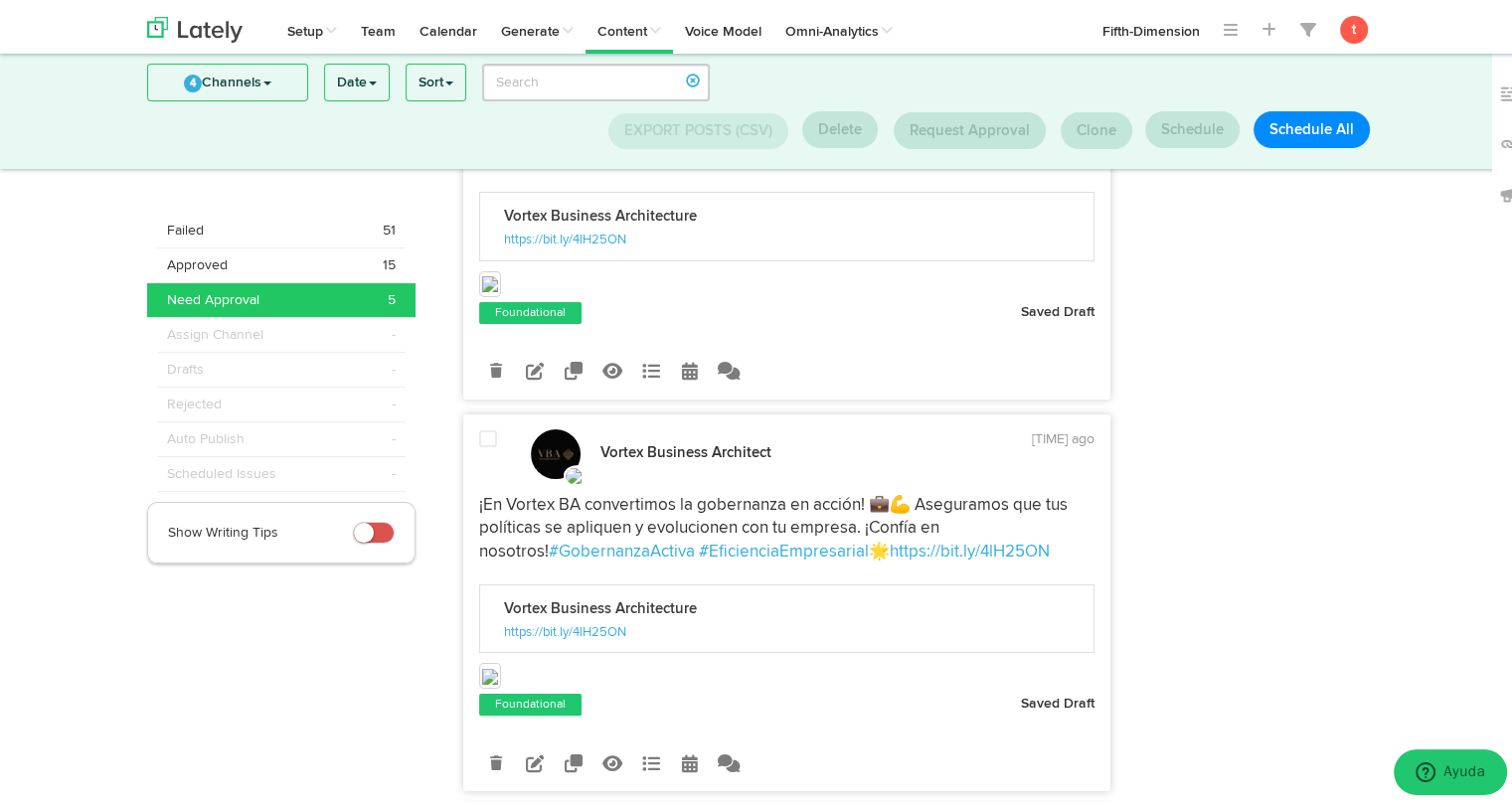 scroll, scrollTop: 0, scrollLeft: 0, axis: both 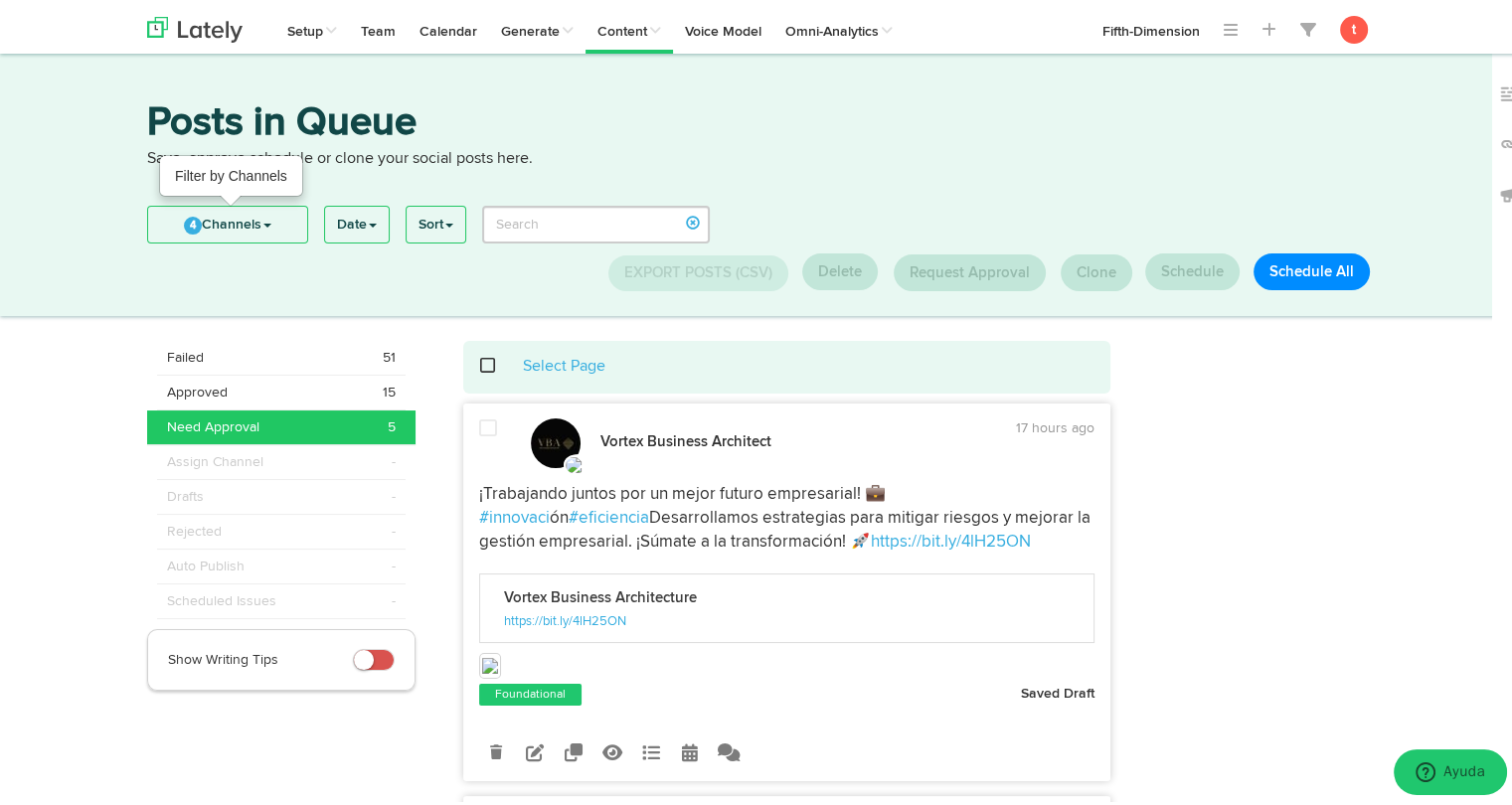 click on "4  Channels" at bounding box center (228, 221) 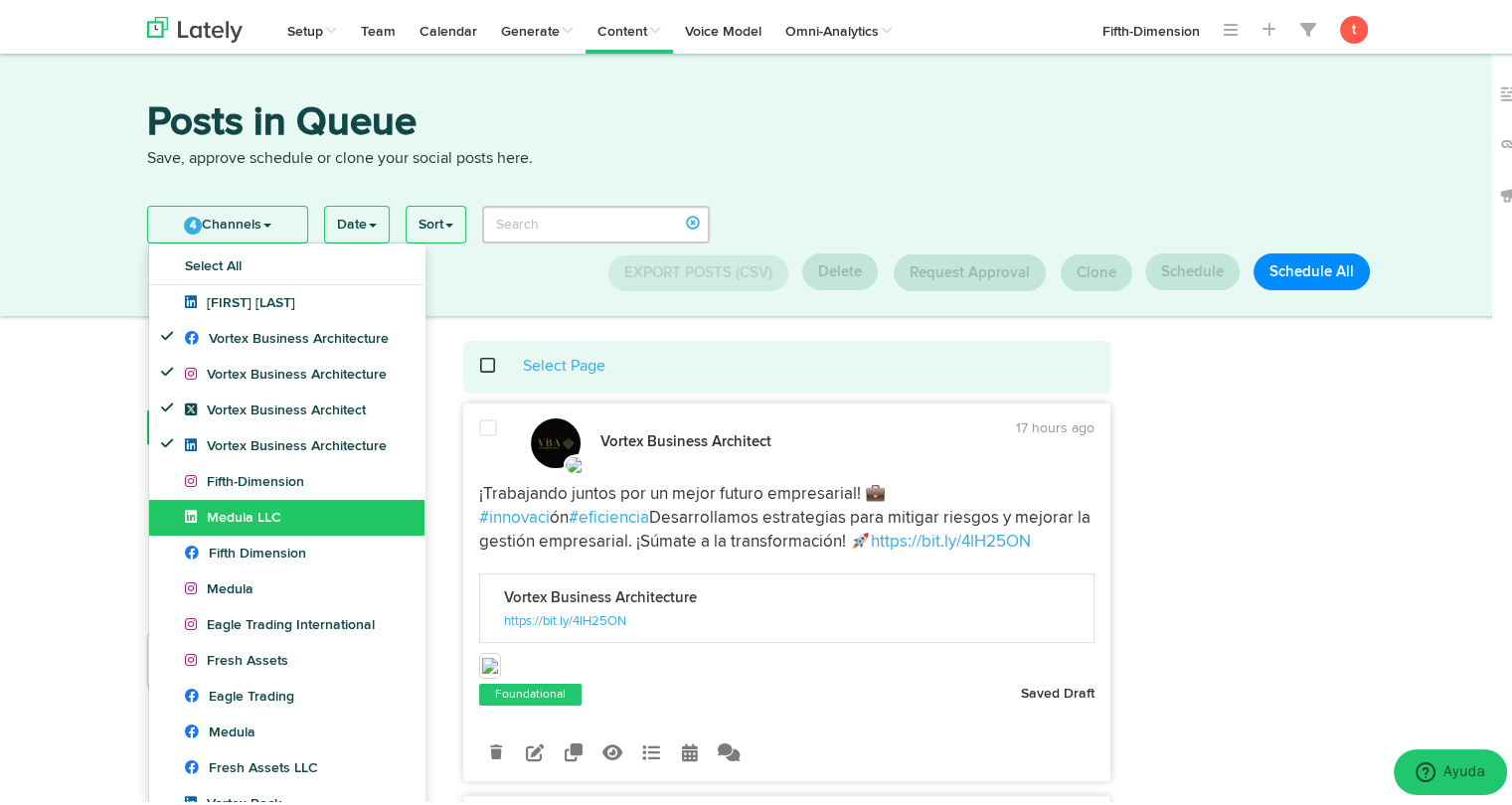 scroll, scrollTop: 131, scrollLeft: 0, axis: vertical 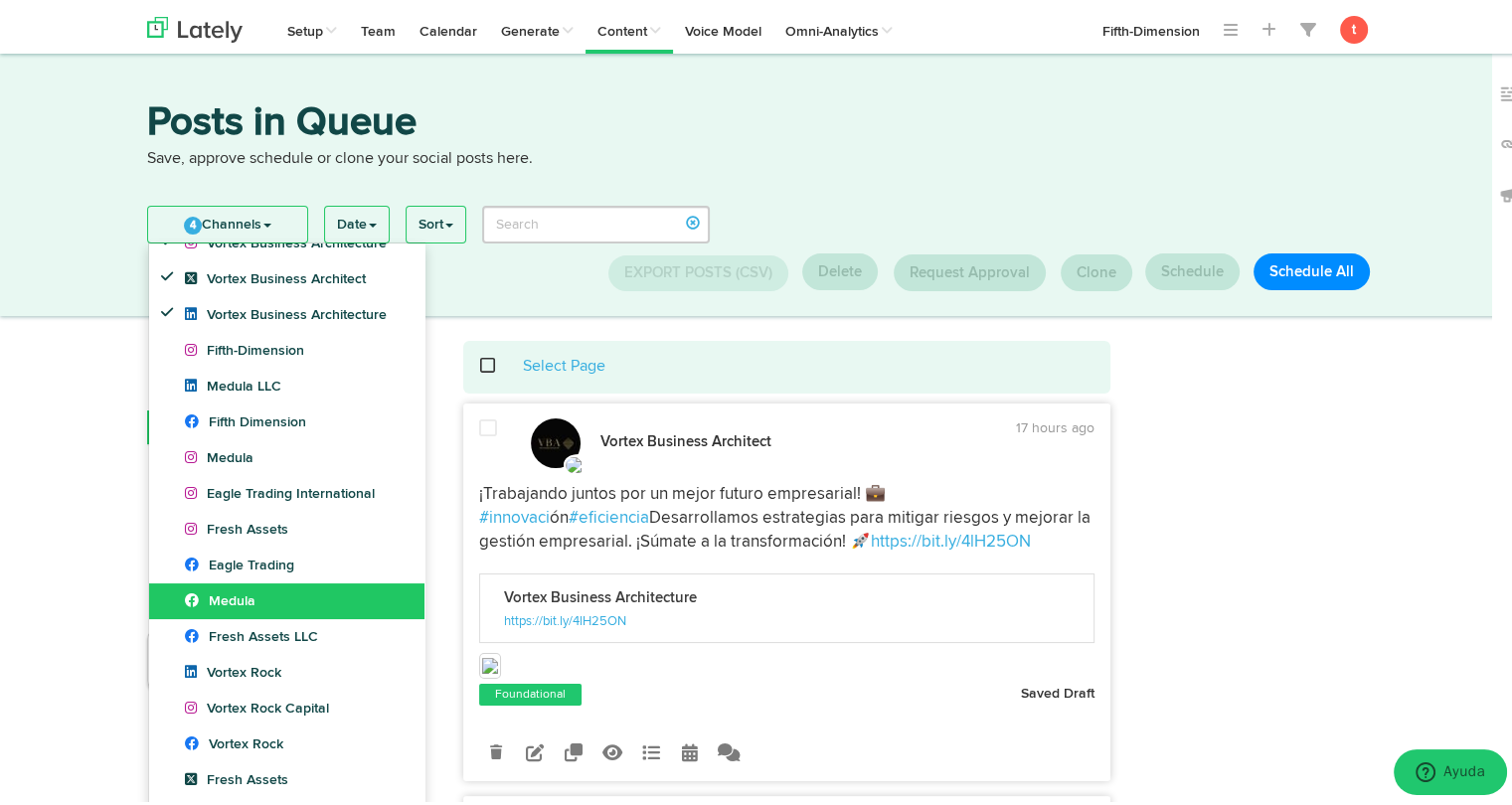 click on "Medula" at bounding box center (286, 131) 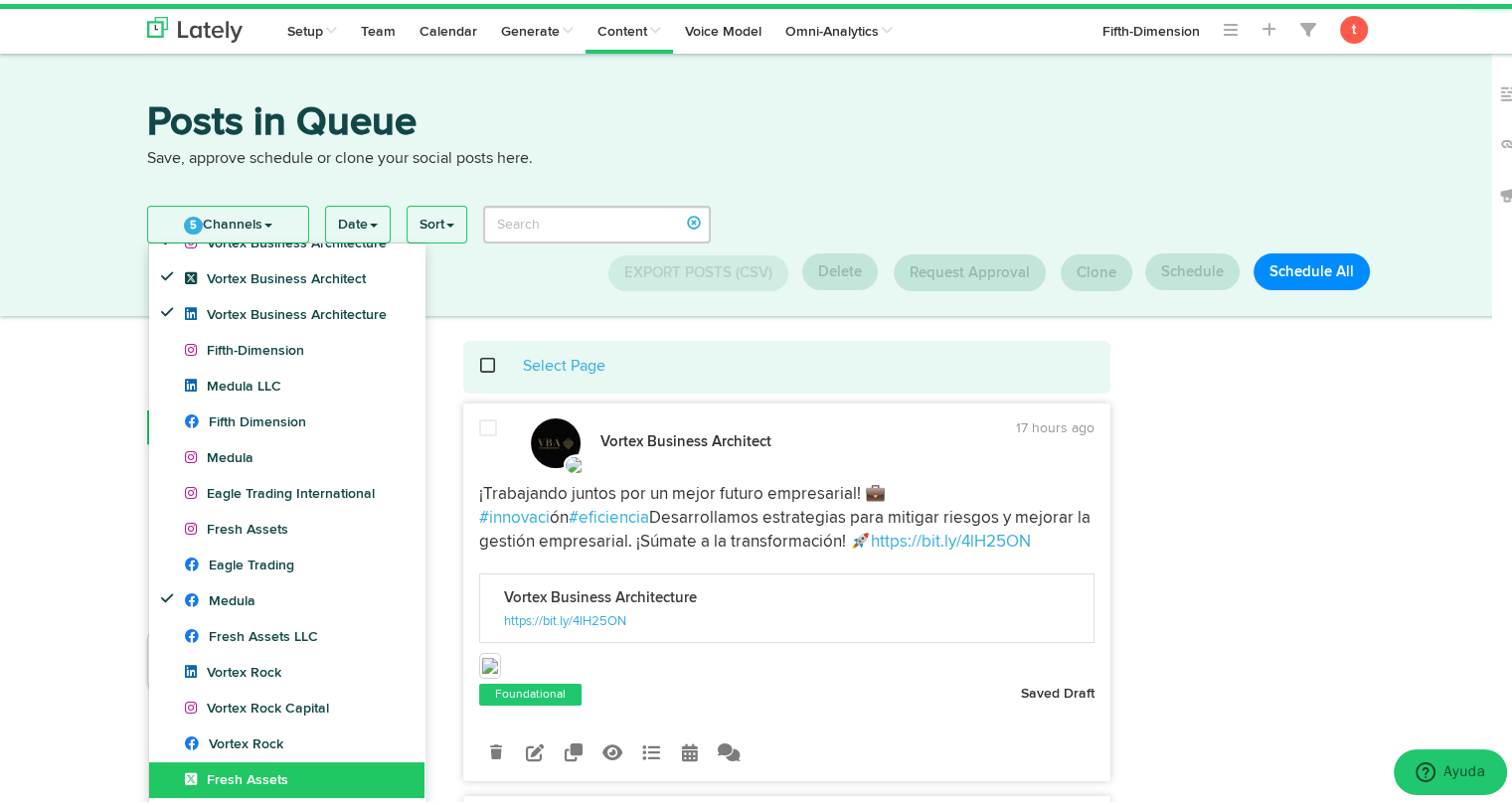 click on "Fresh Assets" at bounding box center (286, 131) 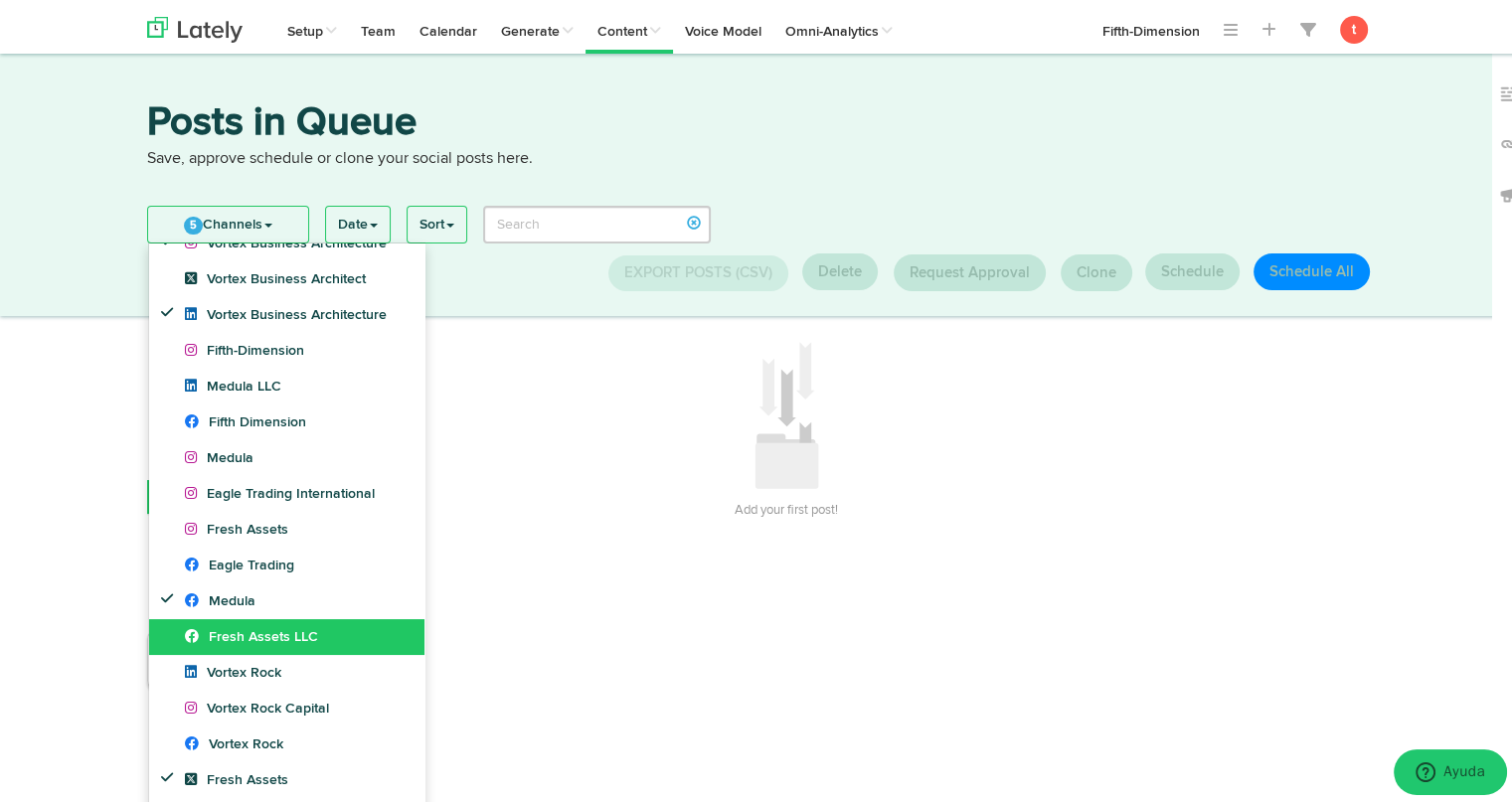 click on "[BRAND]" at bounding box center [240, 168] 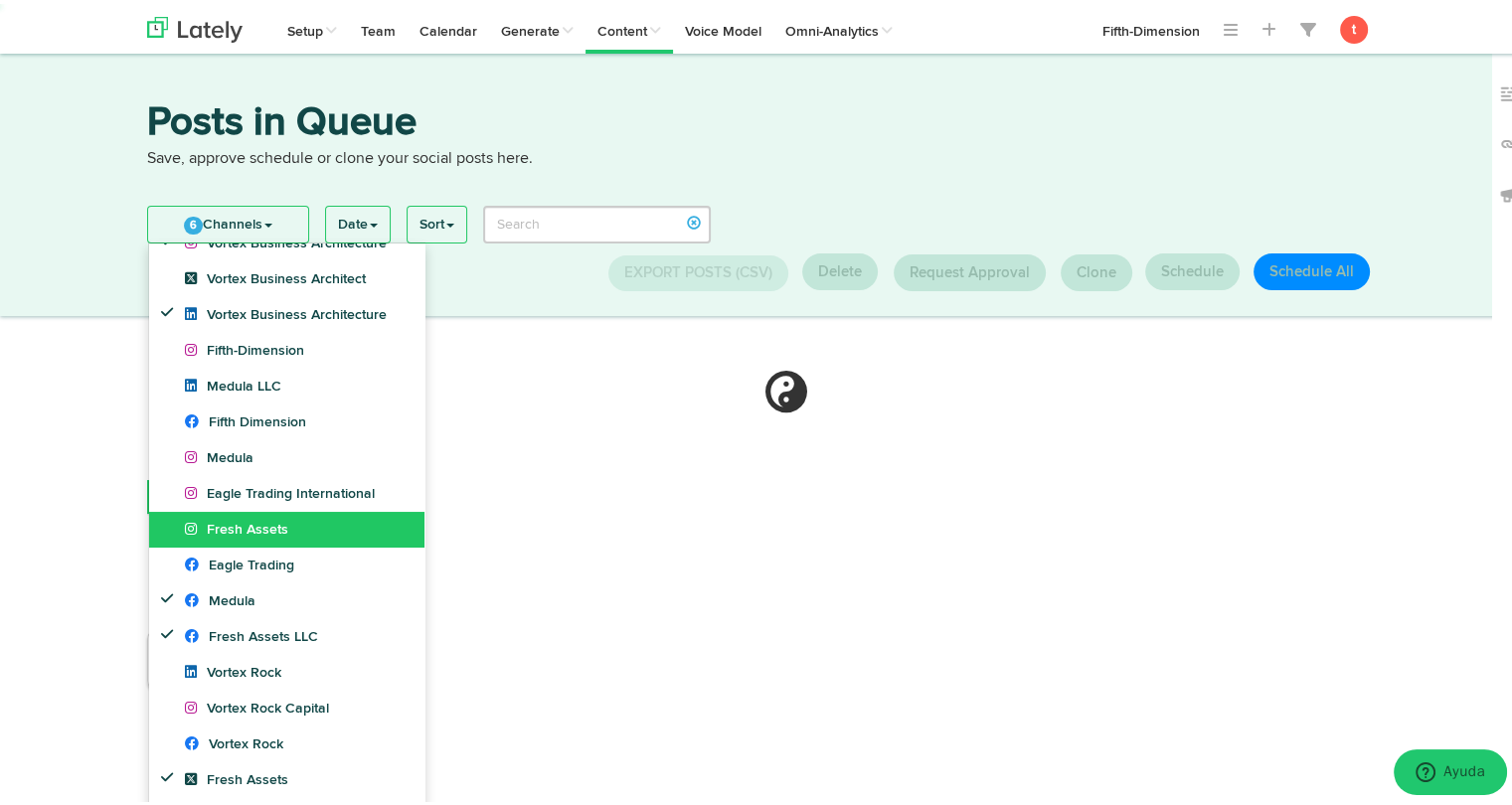 click on "Fresh Assets" at bounding box center (286, 131) 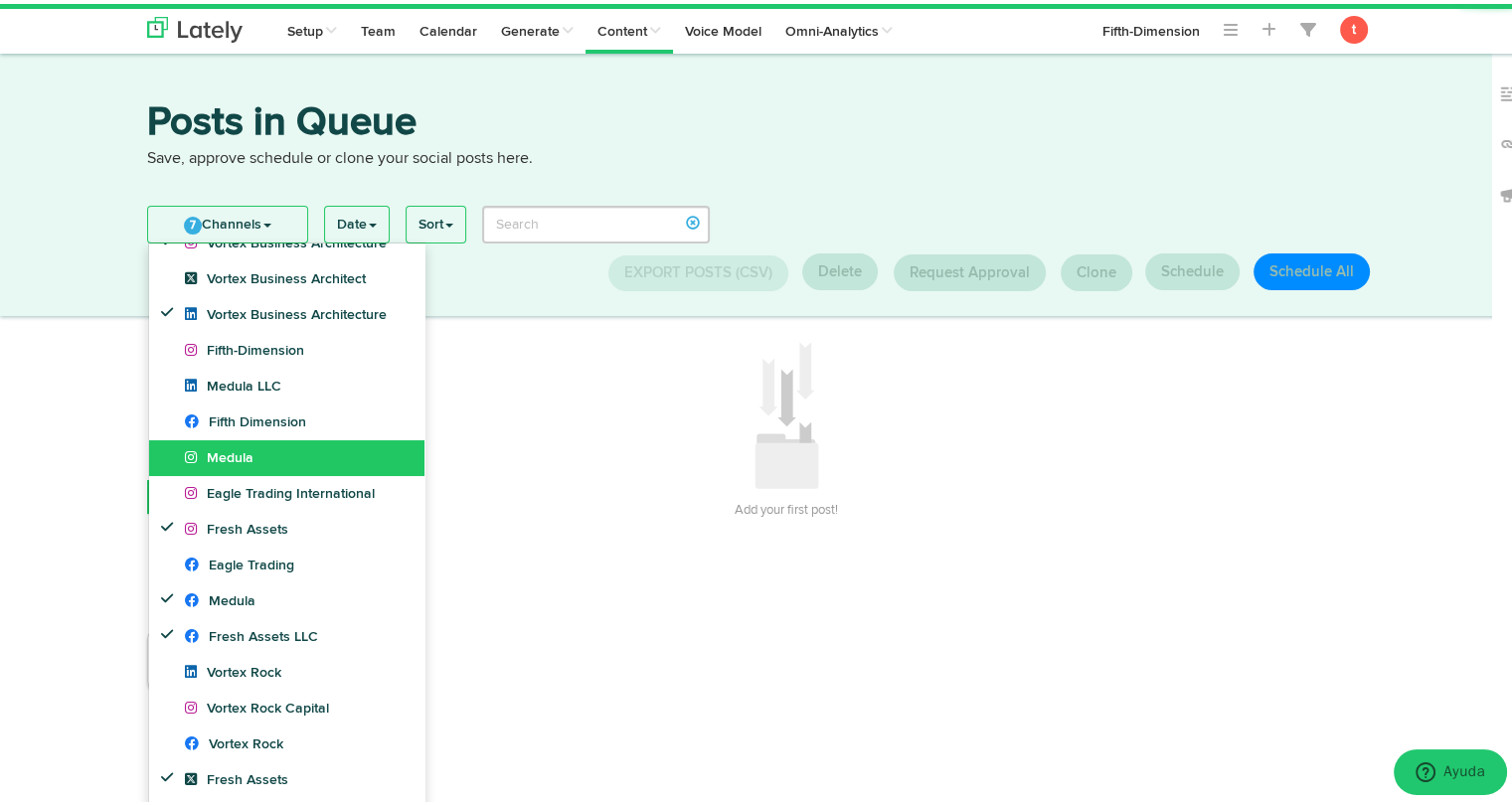 click on "Medula" at bounding box center [286, 131] 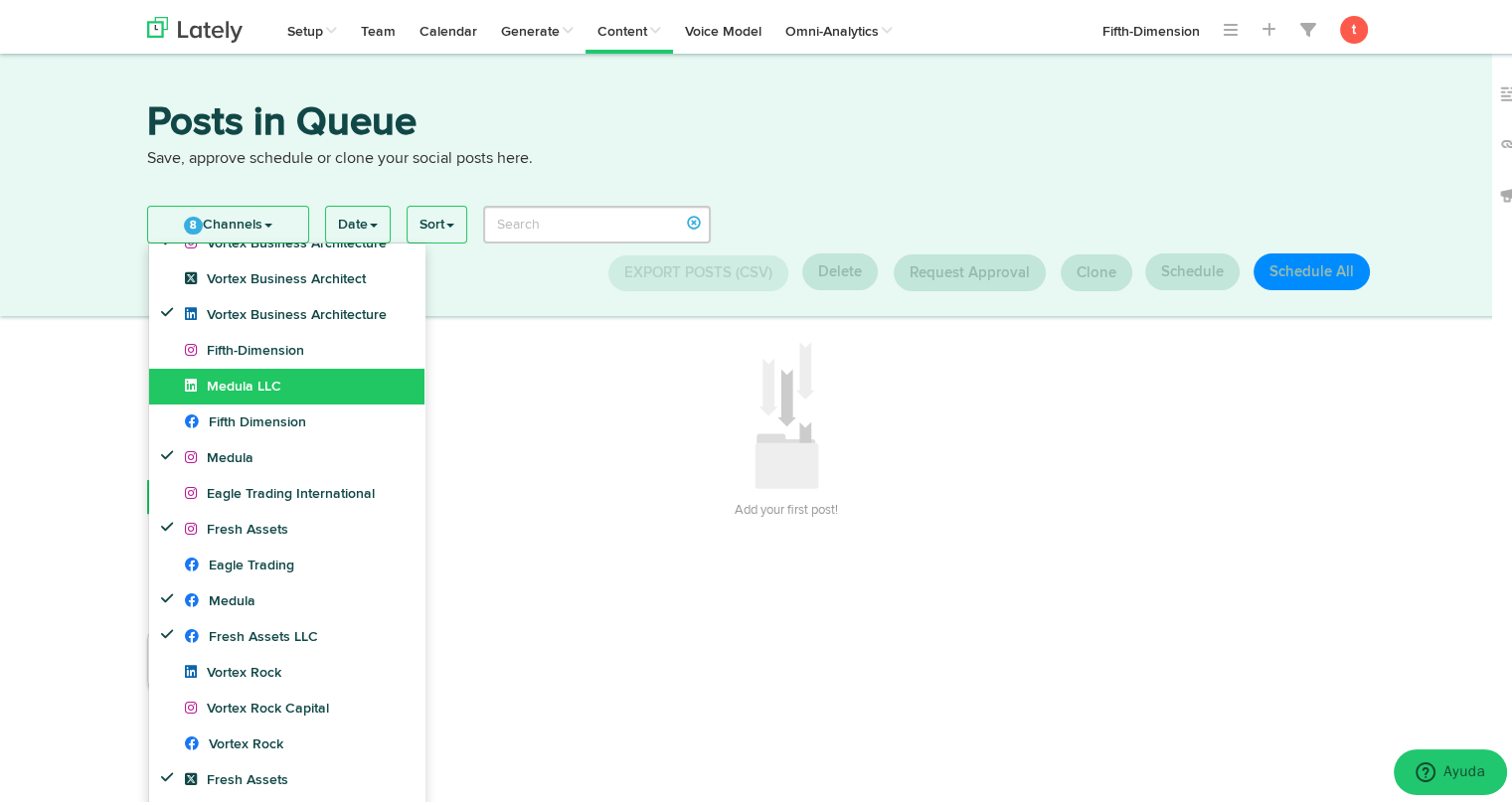 click on "Medula LLC" at bounding box center [286, 131] 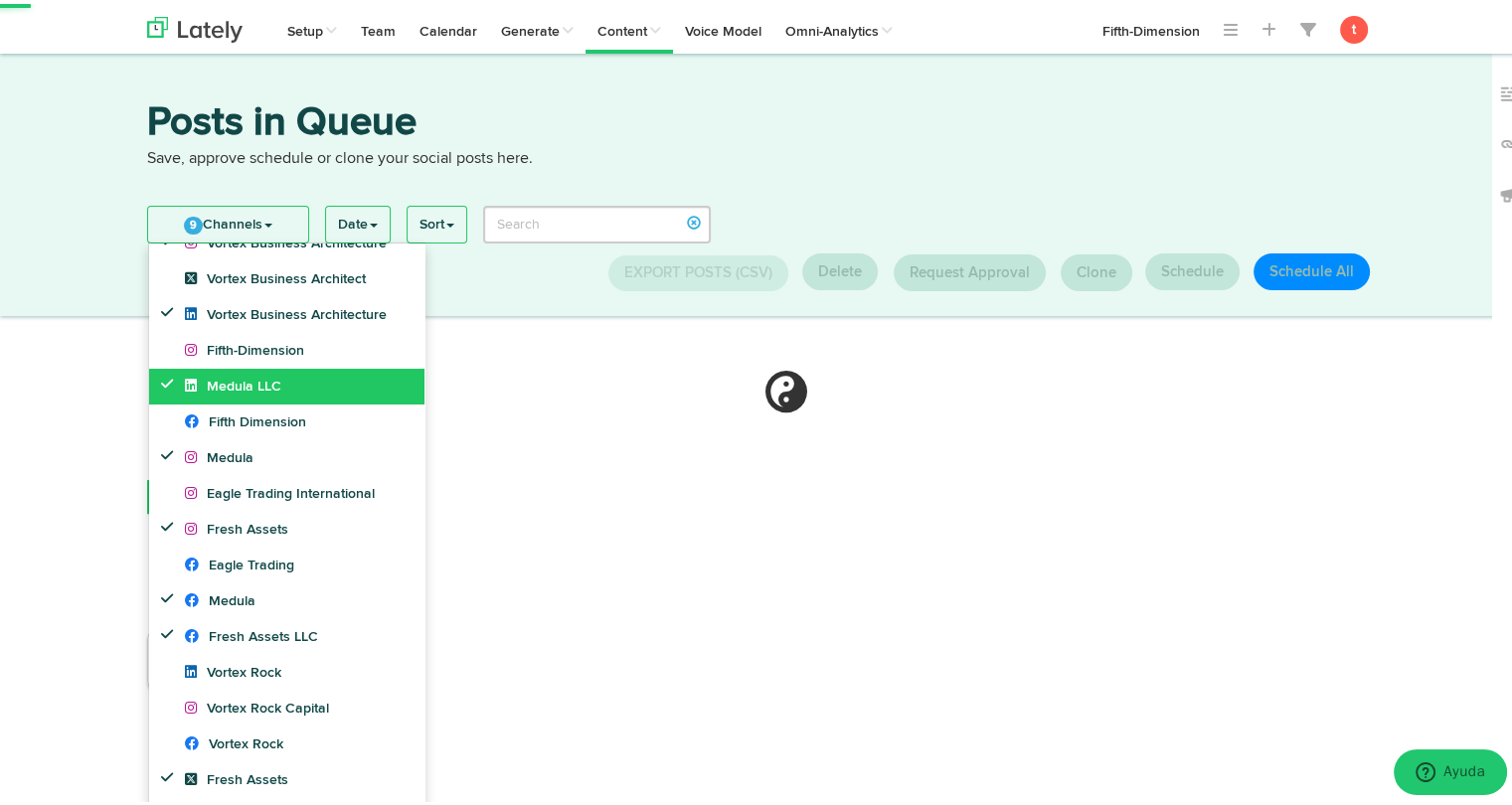 scroll, scrollTop: 0, scrollLeft: 0, axis: both 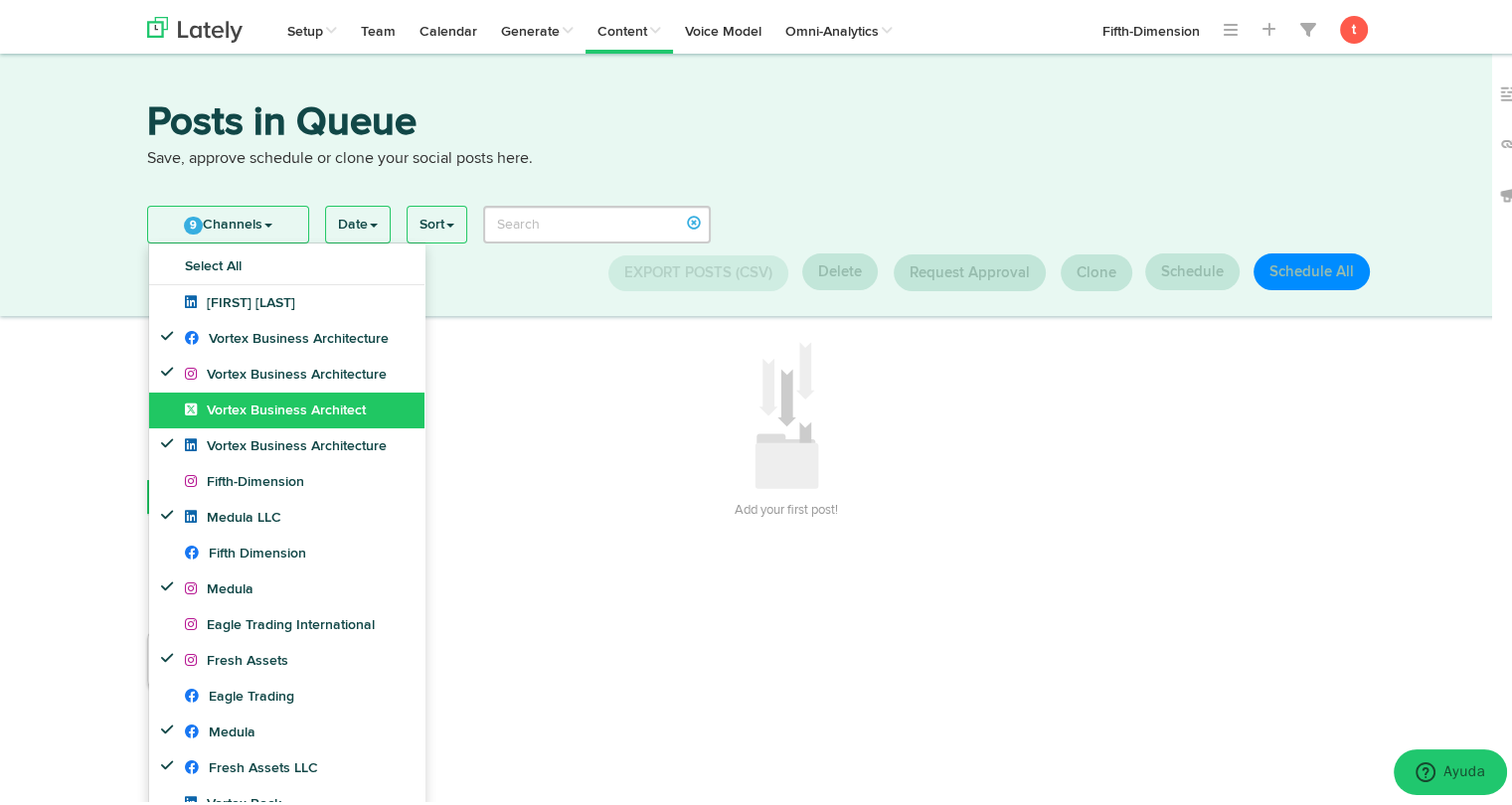 click on "[BRAND]" at bounding box center [240, 299] 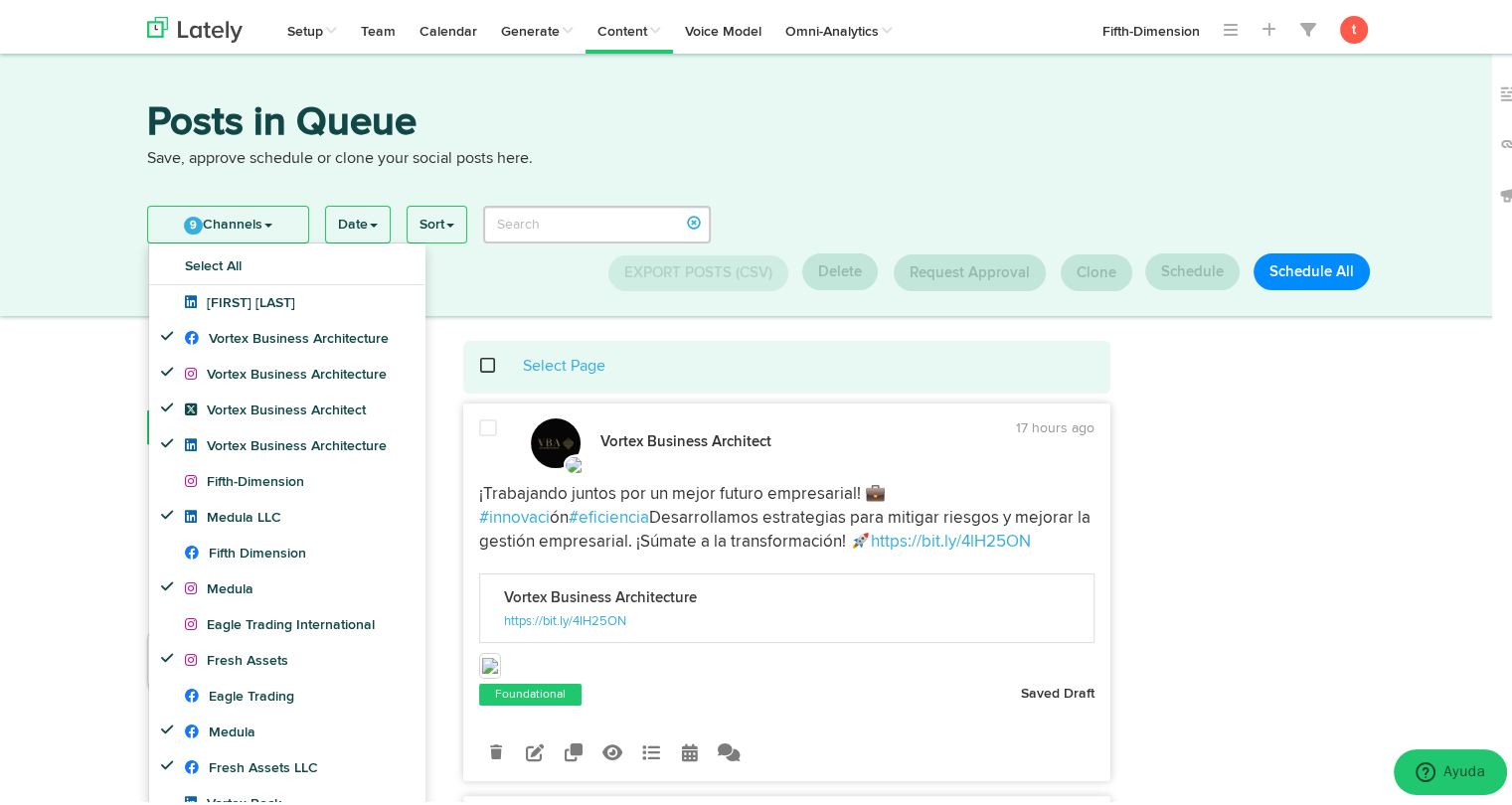 click on "Posts in Queue
Save, approve schedule or clone your social posts here.
9  Channels
Select All
Yamil Romero
Vortex Business Architecture
Vortex Business Architecture
Vortex Business Architect
Vortex Business Architecture" at bounding box center (763, 1248) 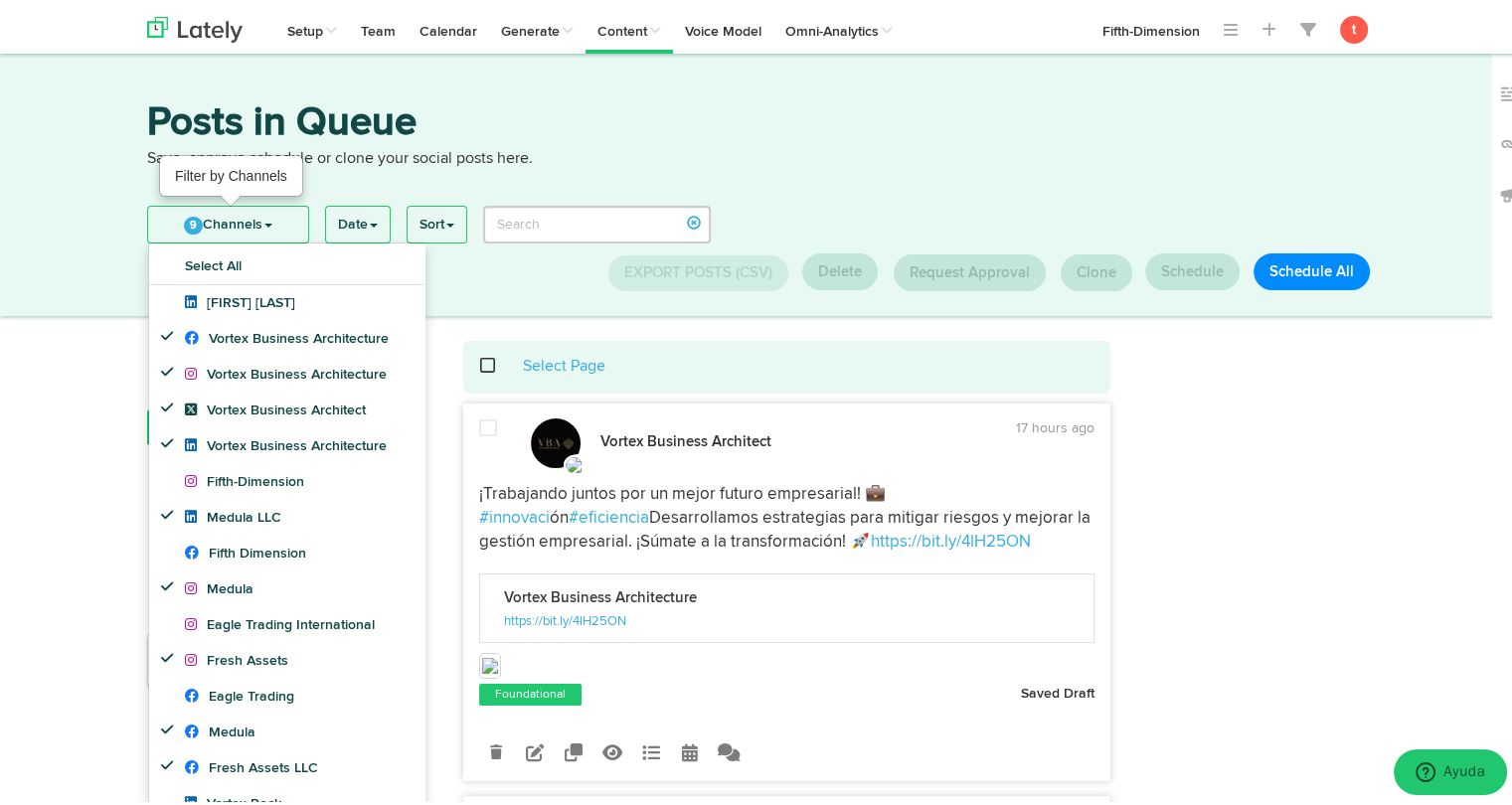 click on "9  Channels" at bounding box center [228, 221] 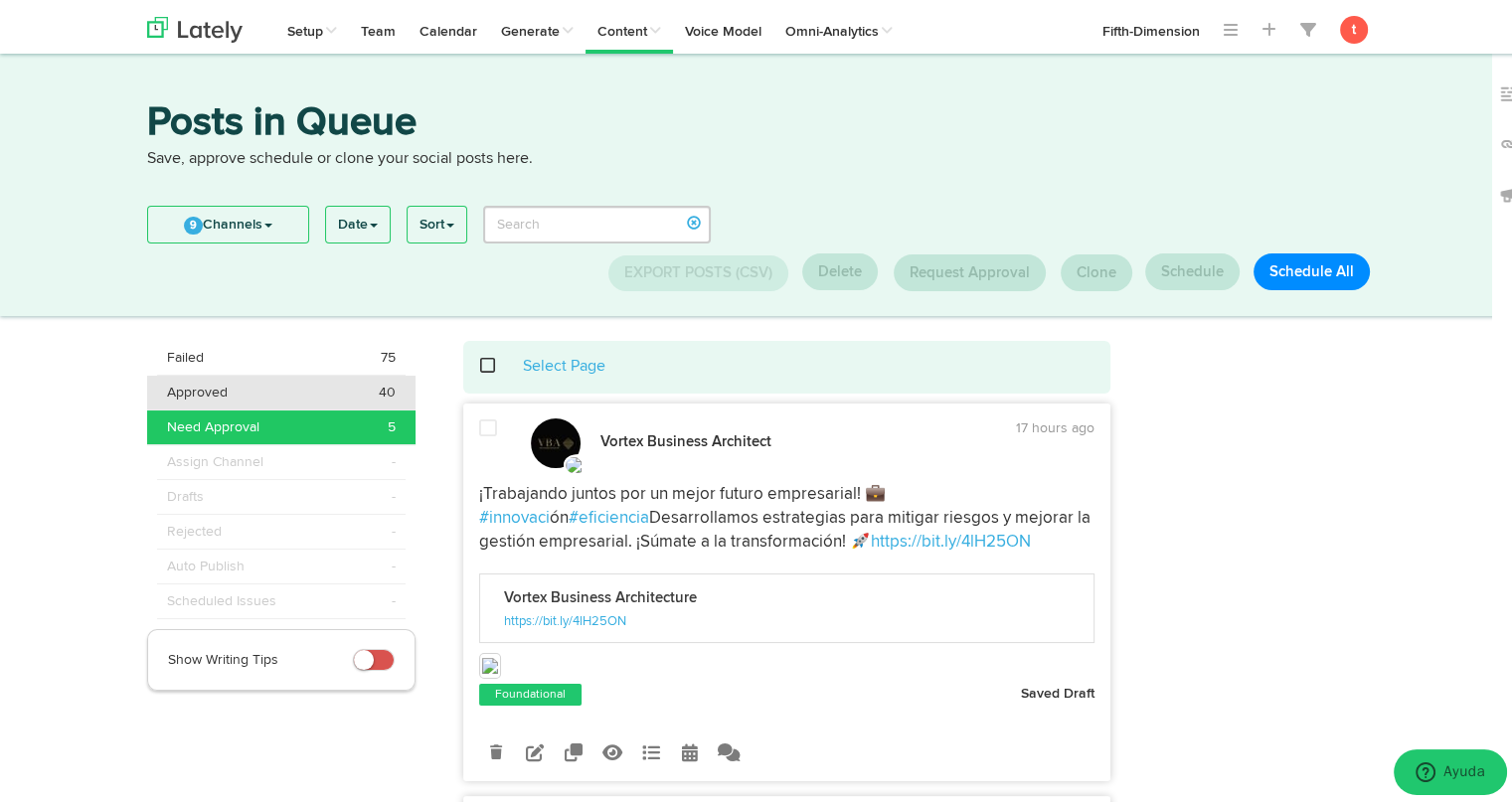 click on "Approved
40" at bounding box center (281, 354) 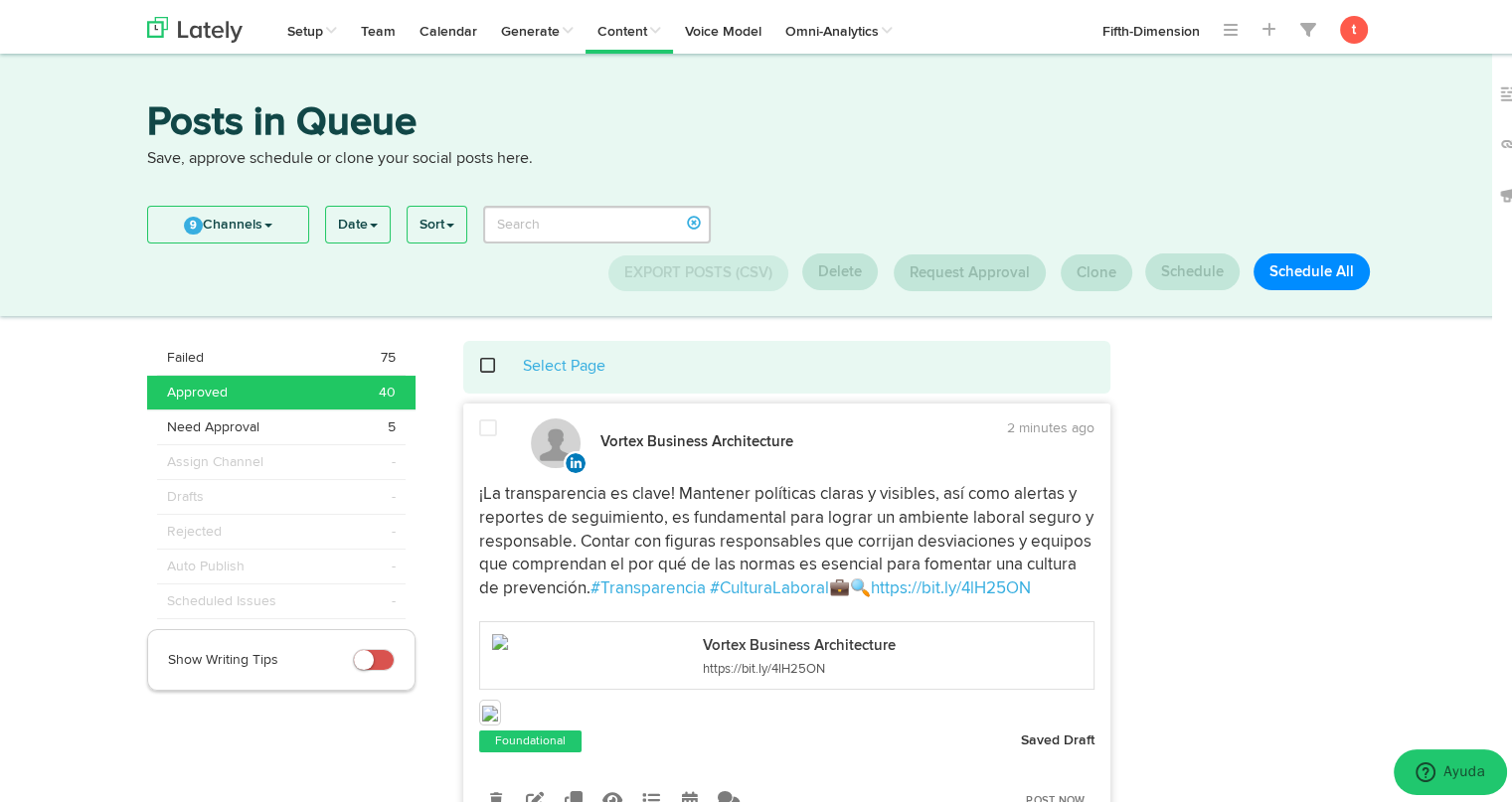 click at bounding box center (498, 362) 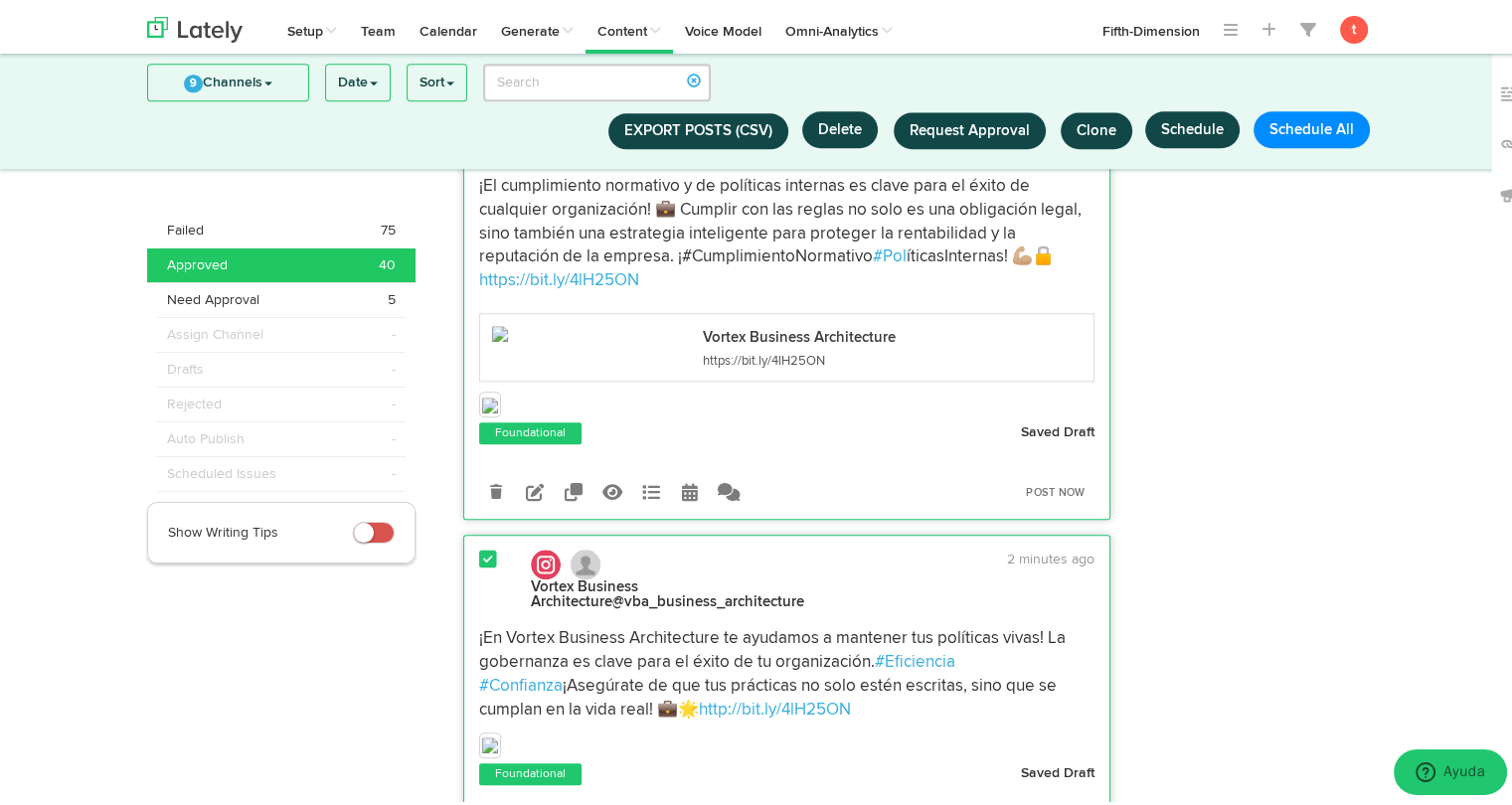 scroll, scrollTop: 1640, scrollLeft: 0, axis: vertical 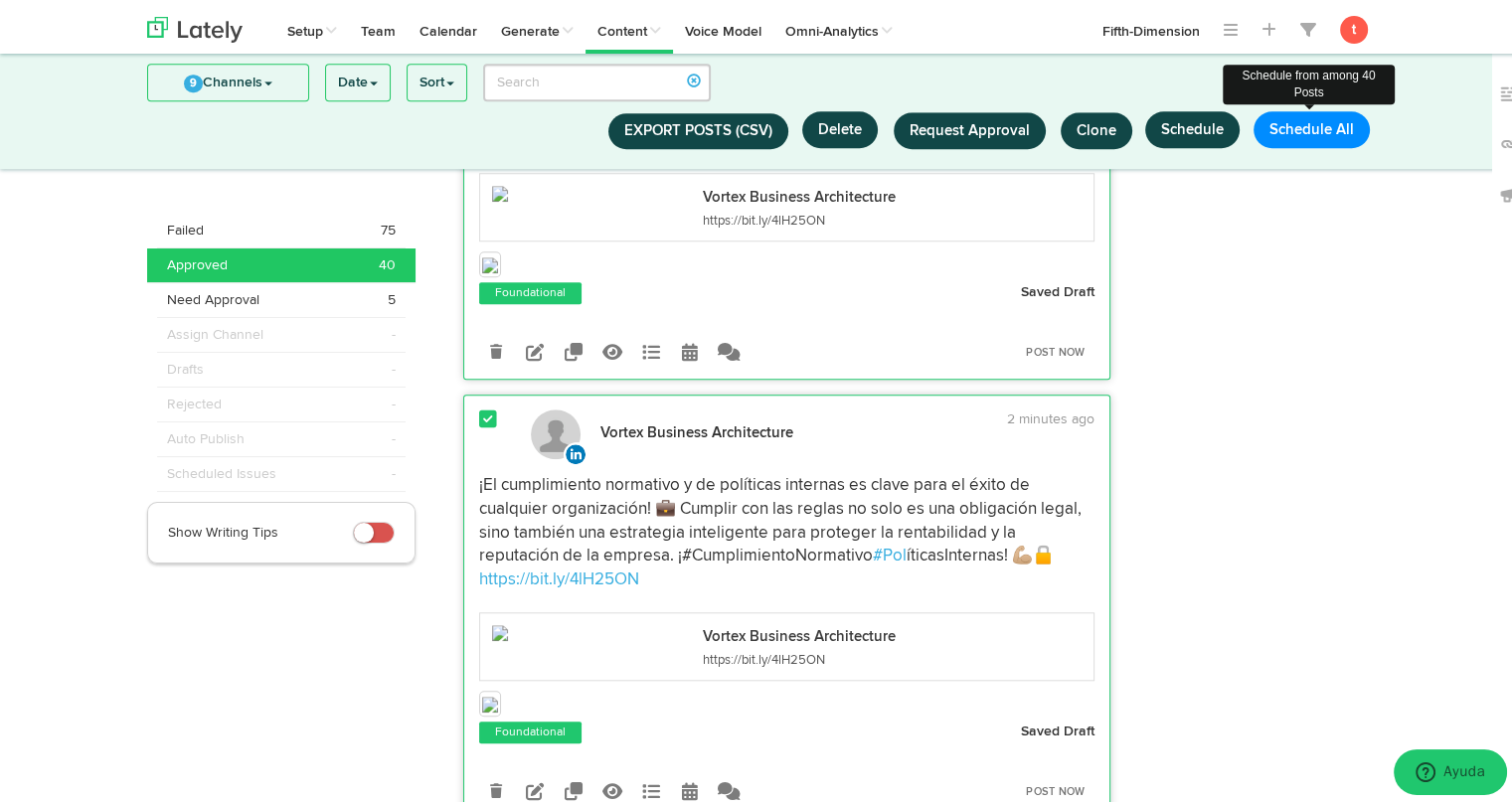 click on "Schedule All" at bounding box center [1311, 125] 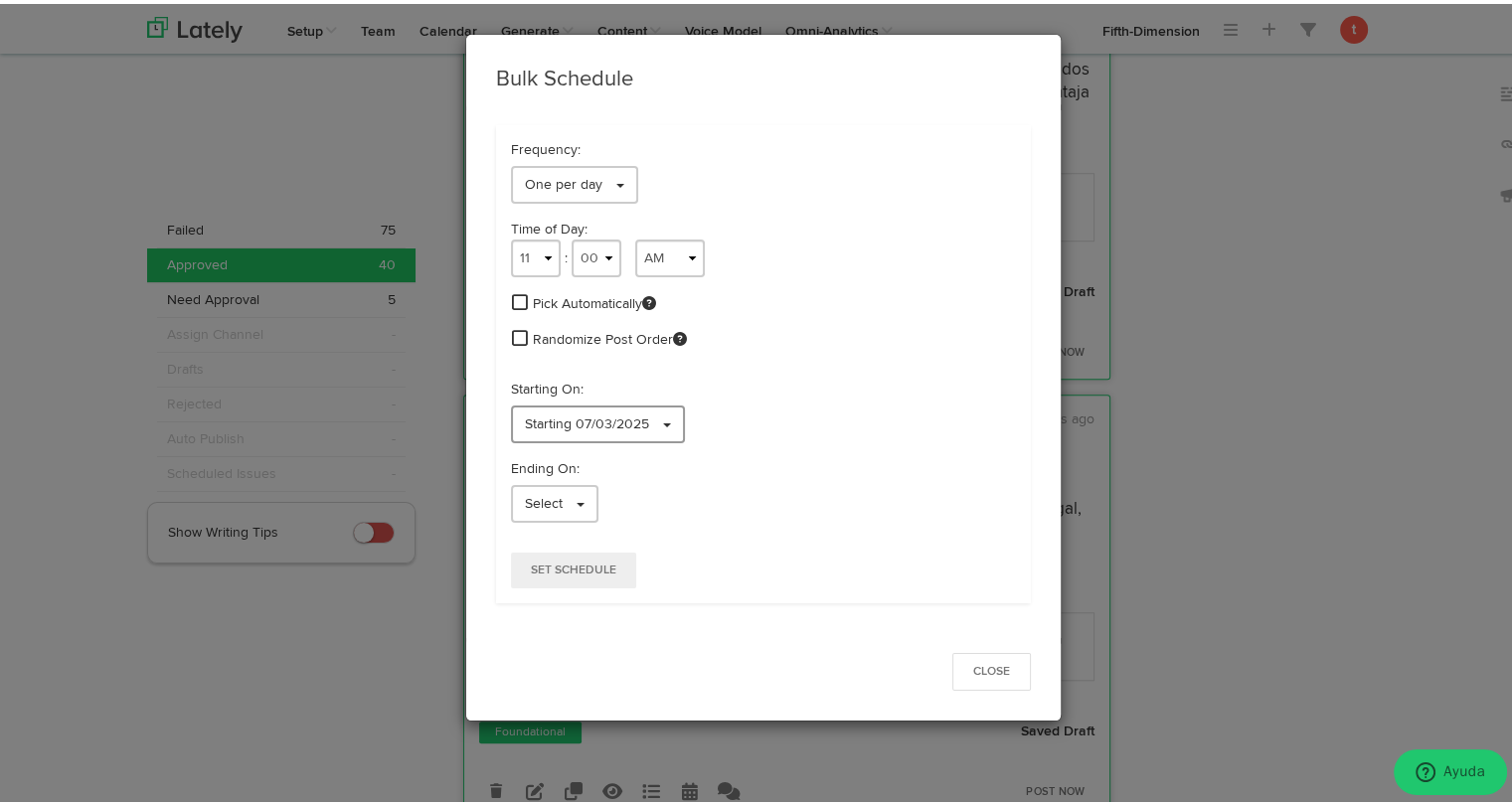 click on "Starting 07/03/2025" at bounding box center [587, 420] 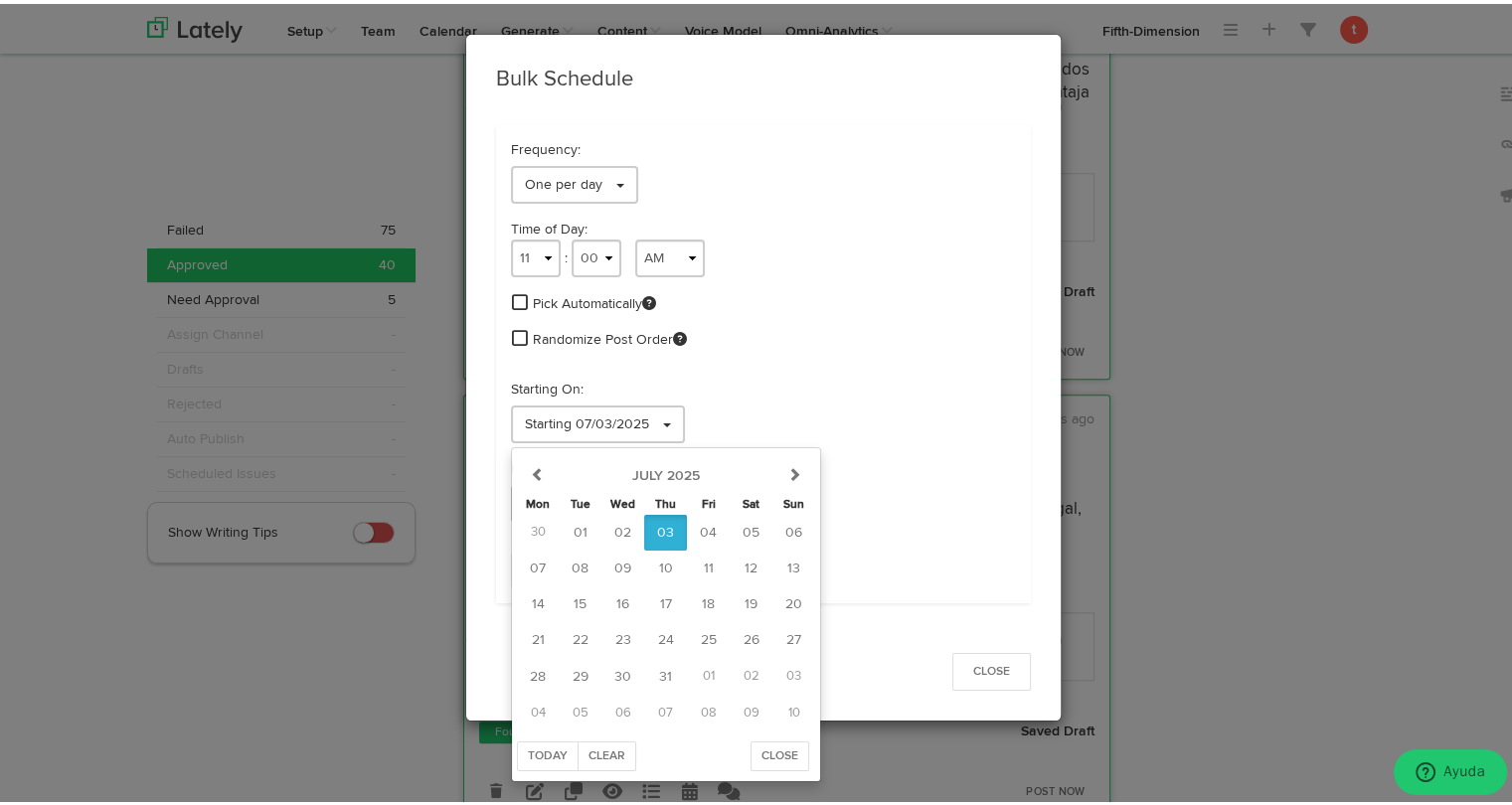 click on "Randomize Post Order" at bounding box center [763, 336] 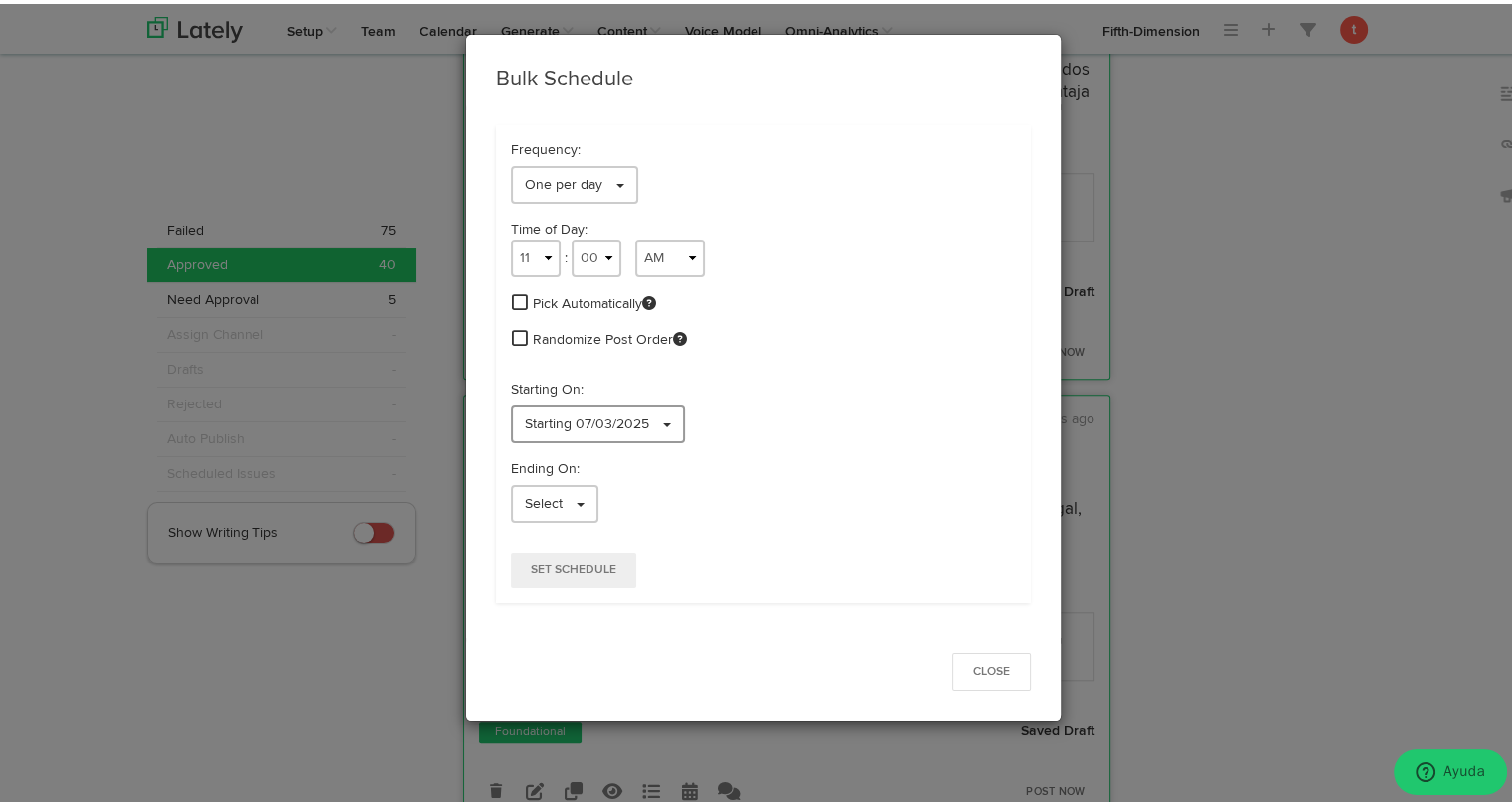 click on "Starting 07/03/2025" at bounding box center (597, 420) 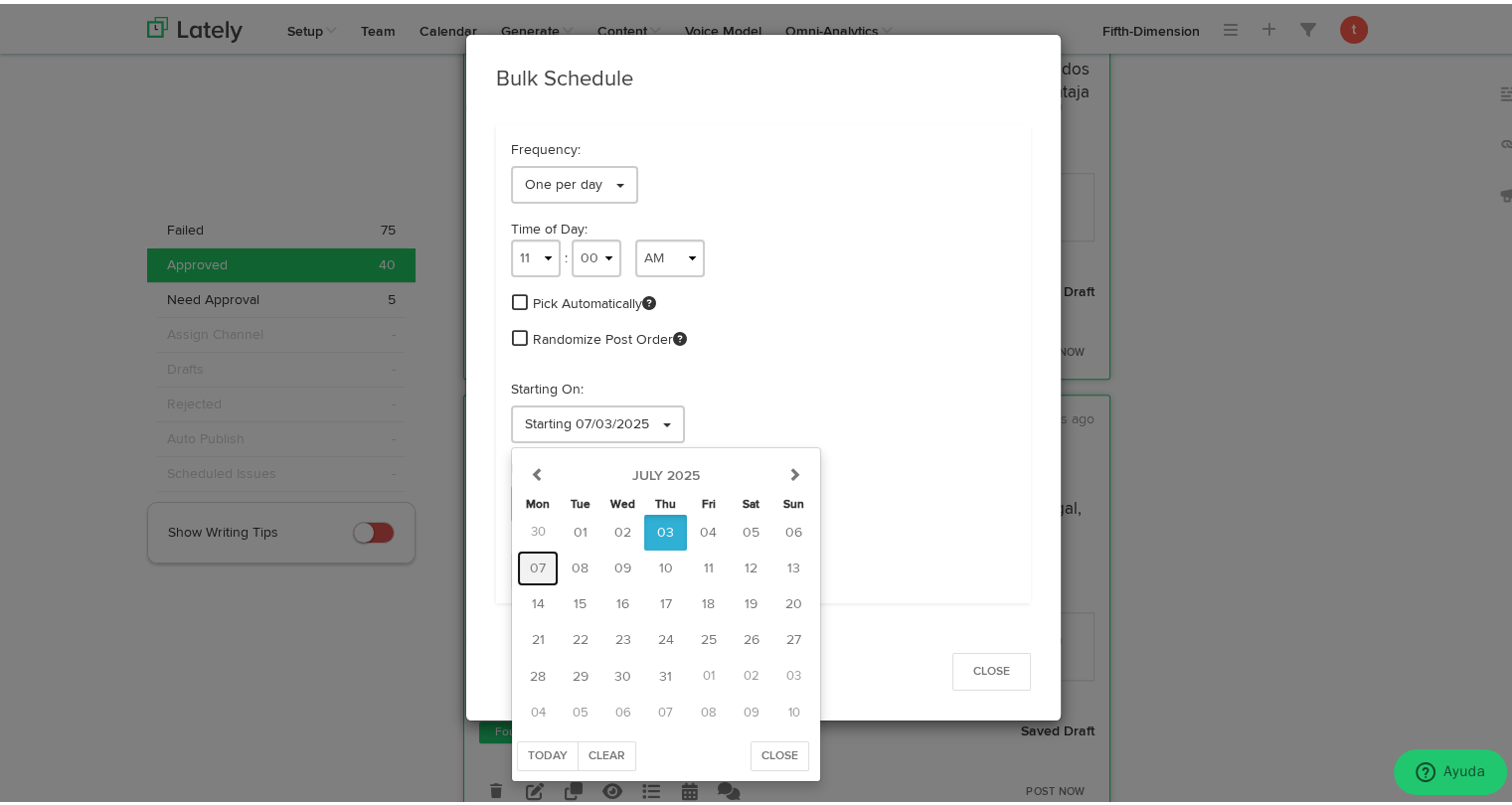 click on "07" at bounding box center (538, 564) 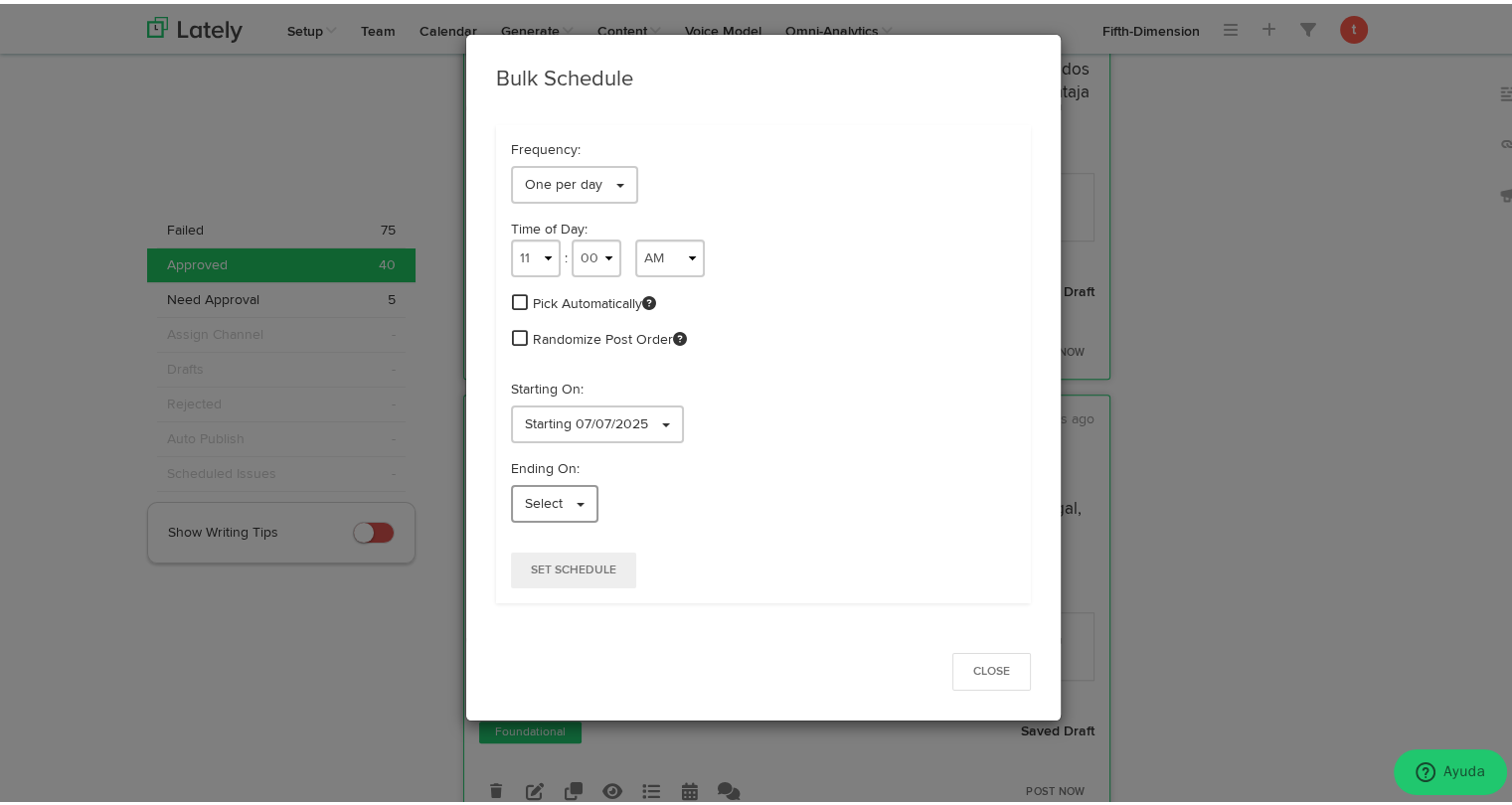 click on "Select" at bounding box center [544, 500] 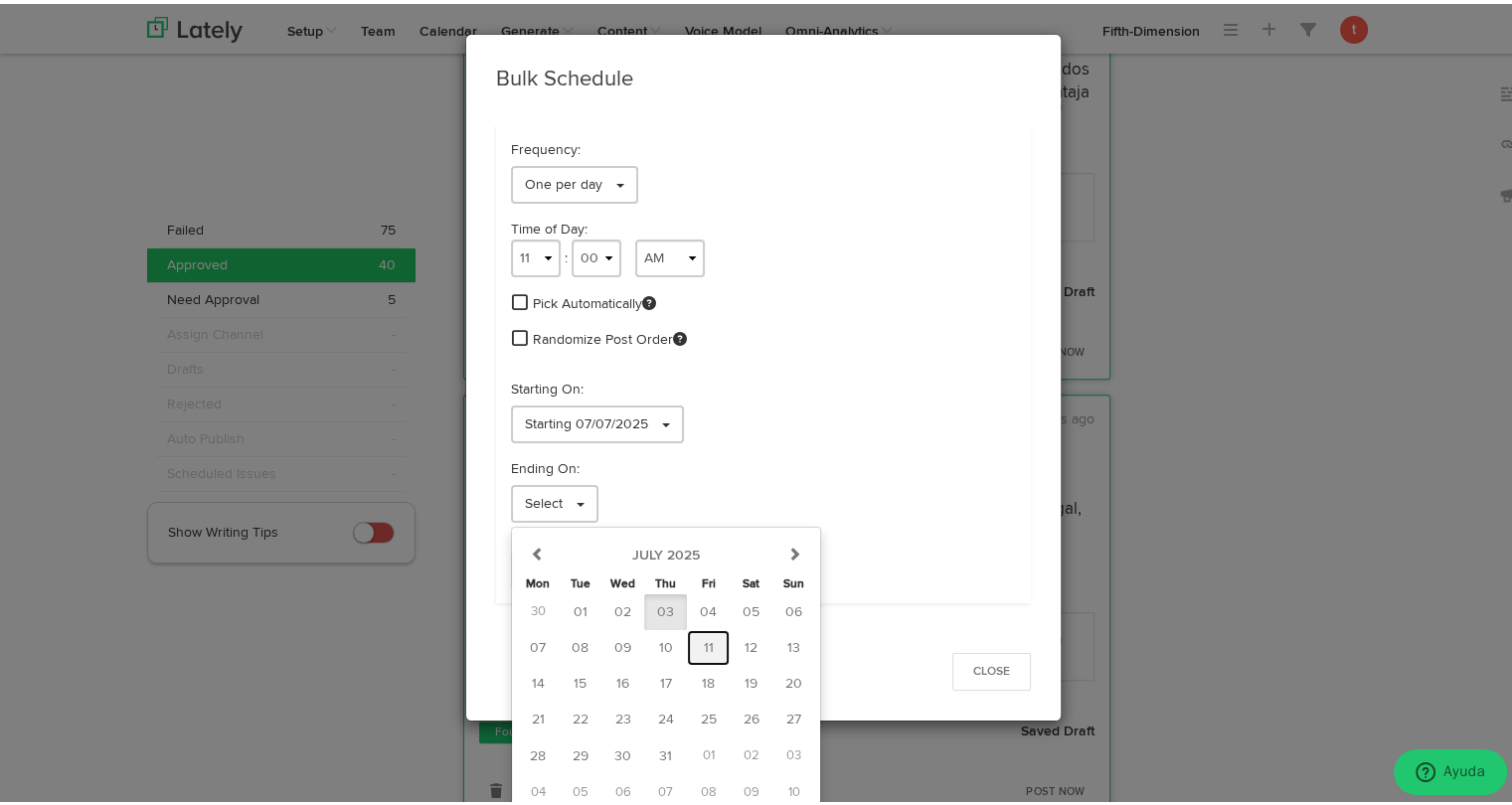 click on "11" at bounding box center (708, 644) 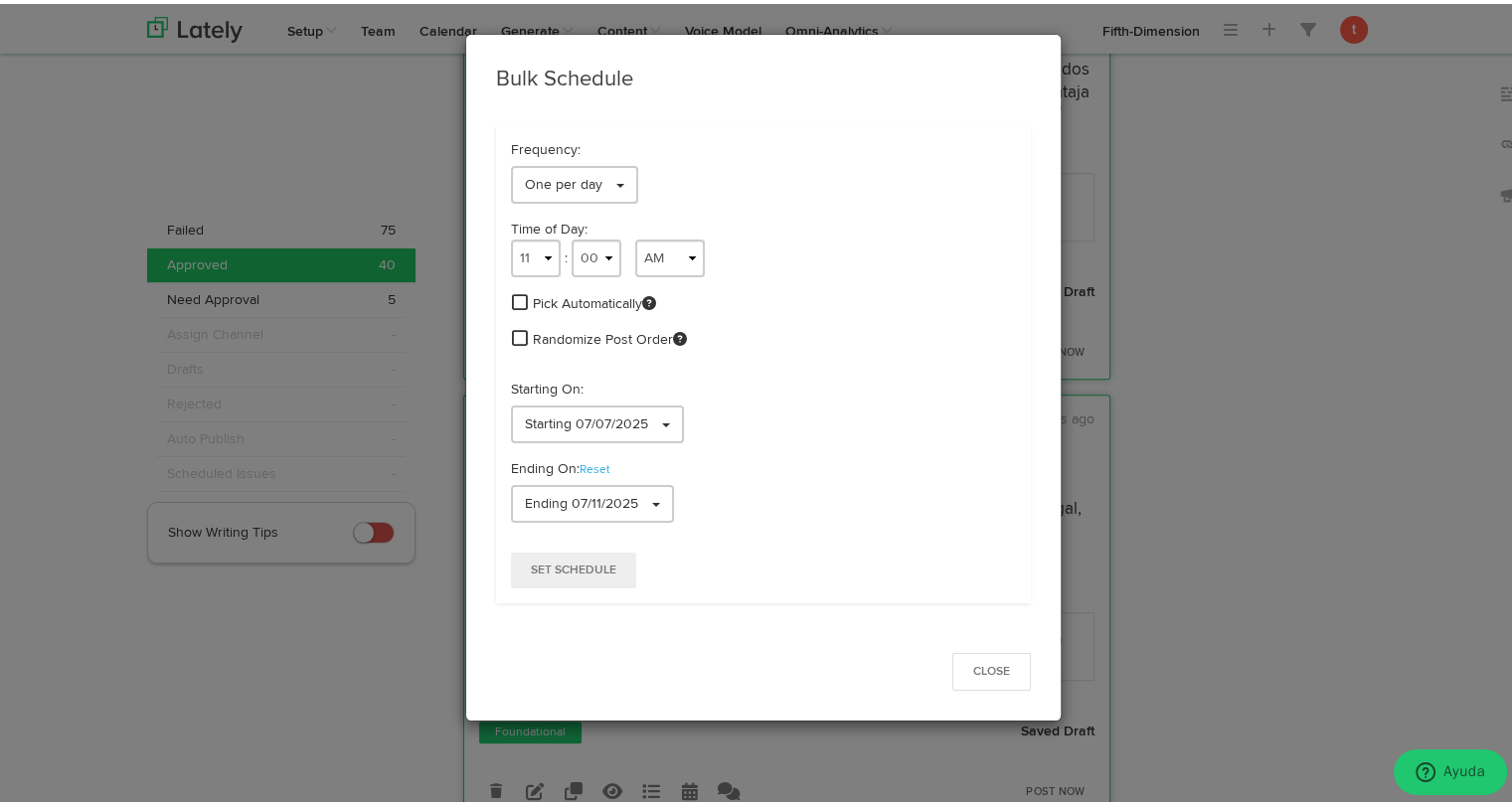 click at bounding box center (520, 298) 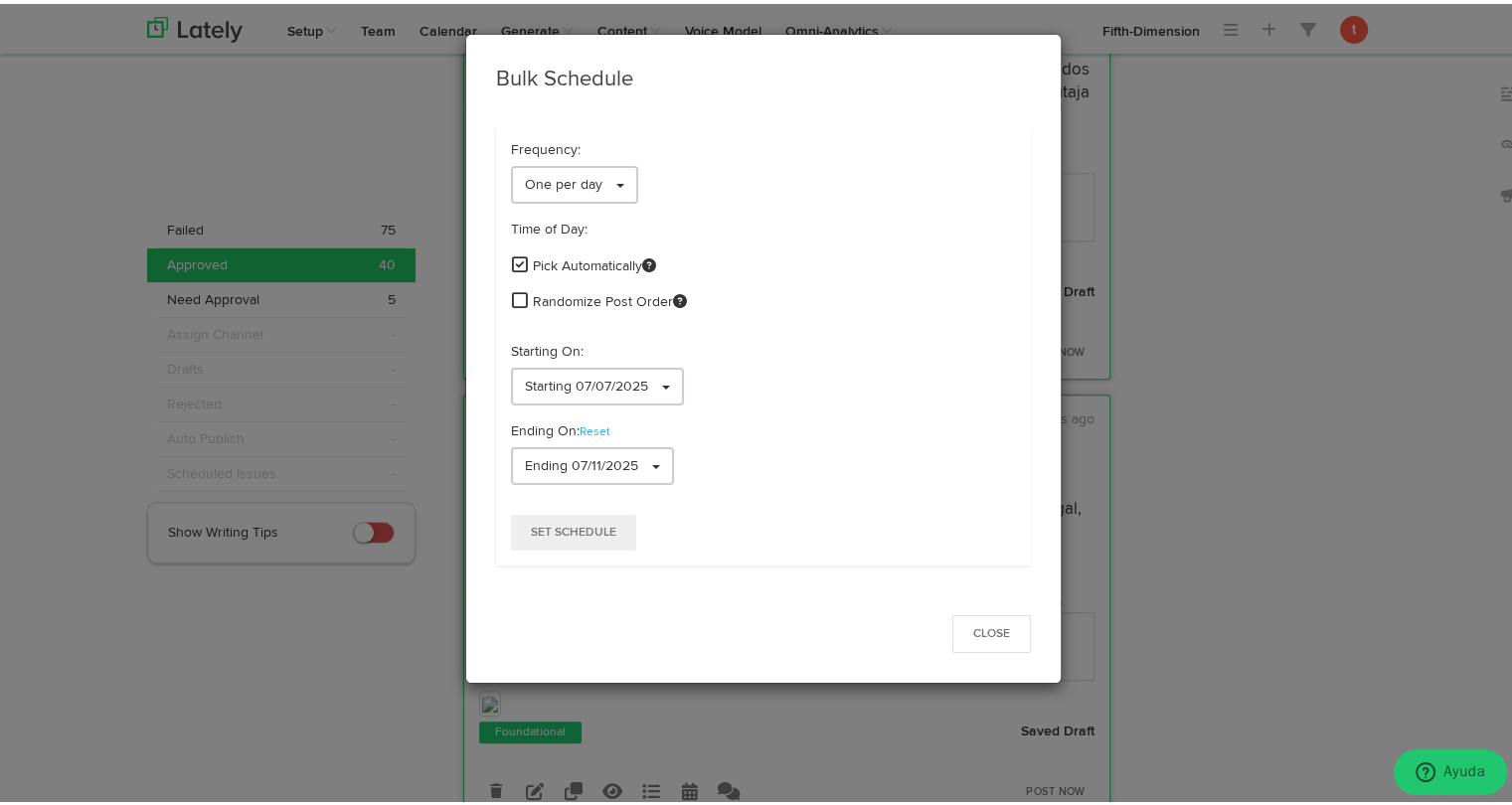 click at bounding box center (520, 296) 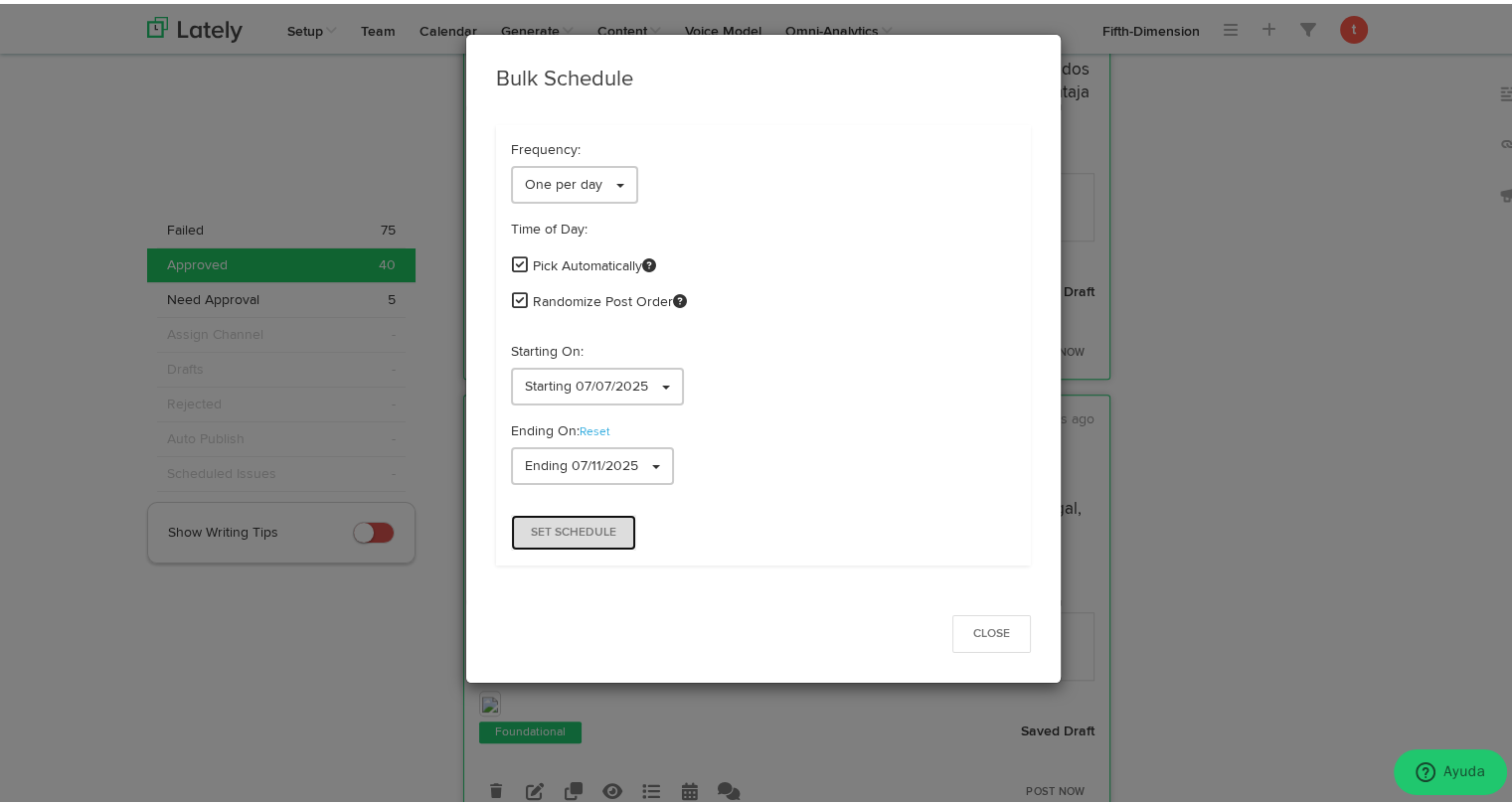 click on "Set Schedule" at bounding box center (574, 529) 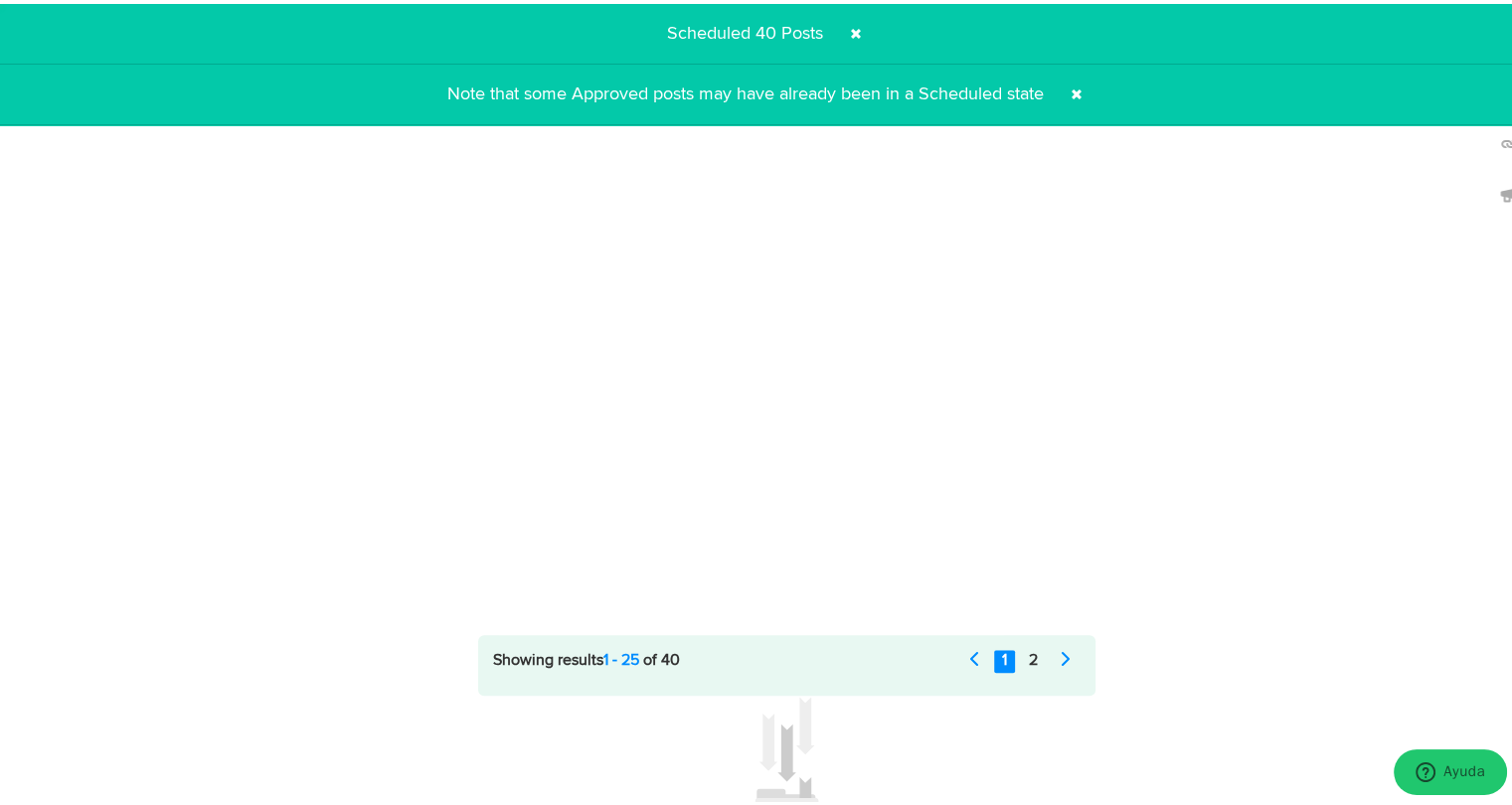 scroll, scrollTop: 0, scrollLeft: 0, axis: both 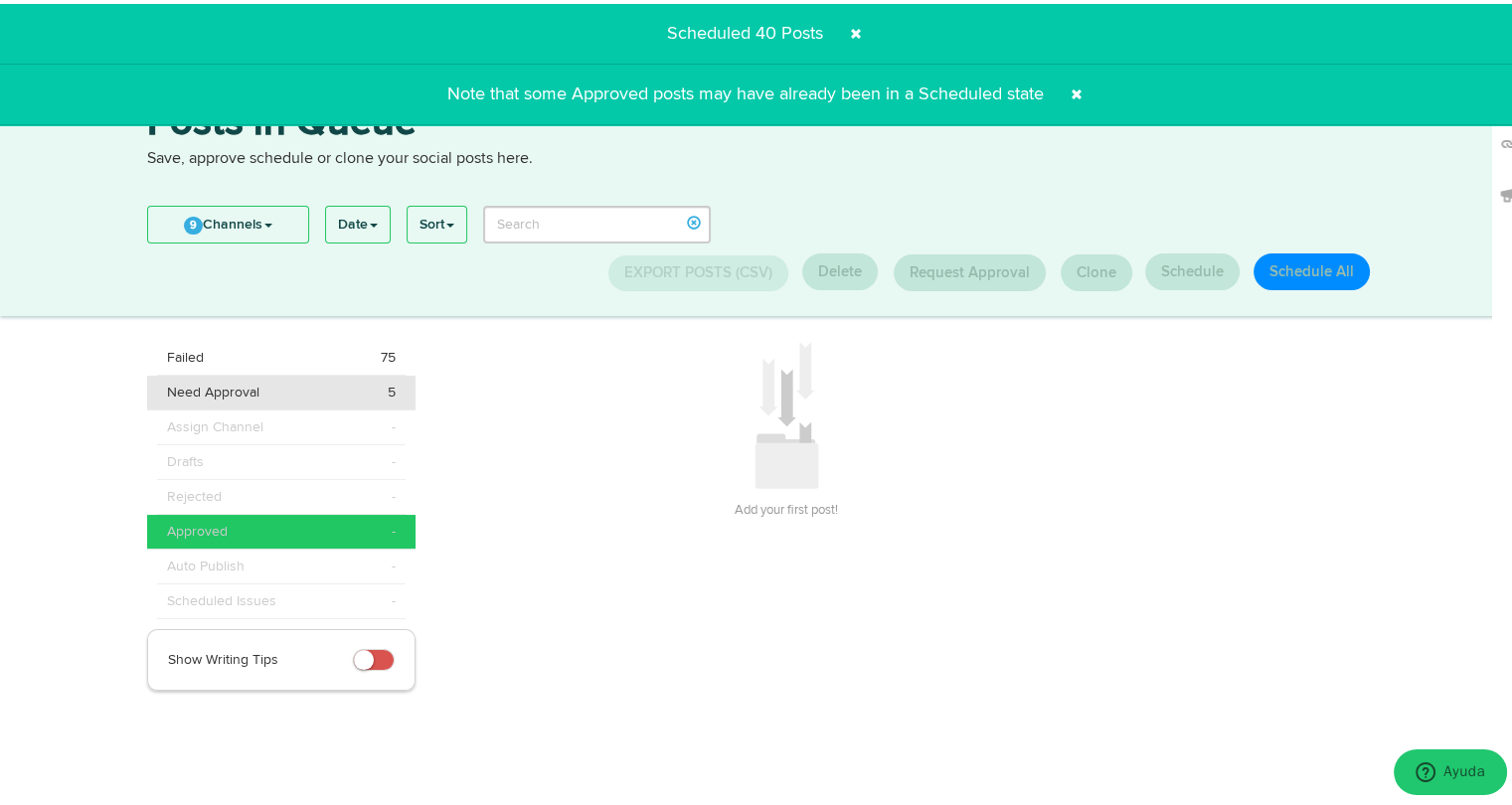 click on "Need Approval
5" at bounding box center (281, 354) 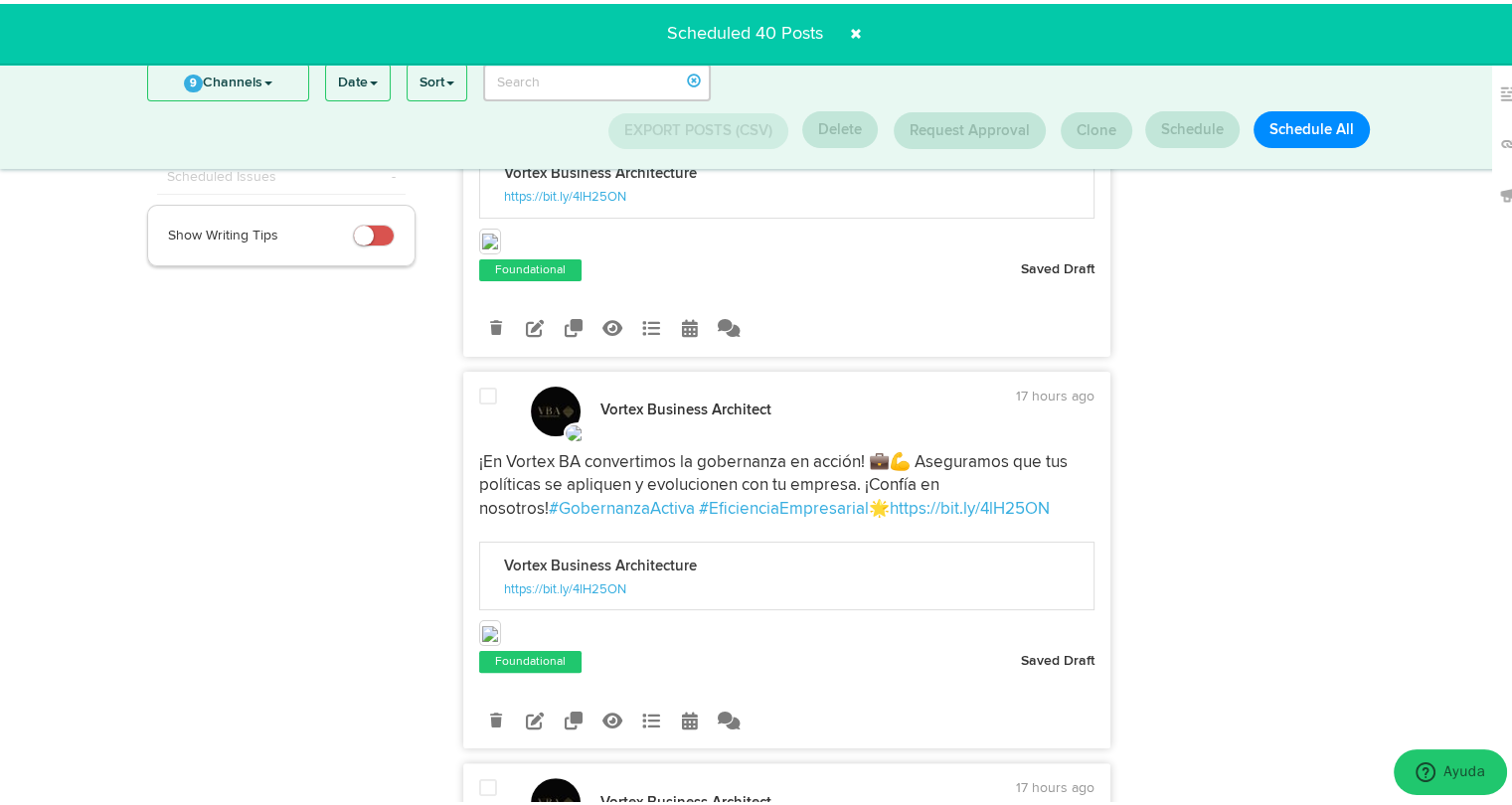 scroll, scrollTop: 294, scrollLeft: 0, axis: vertical 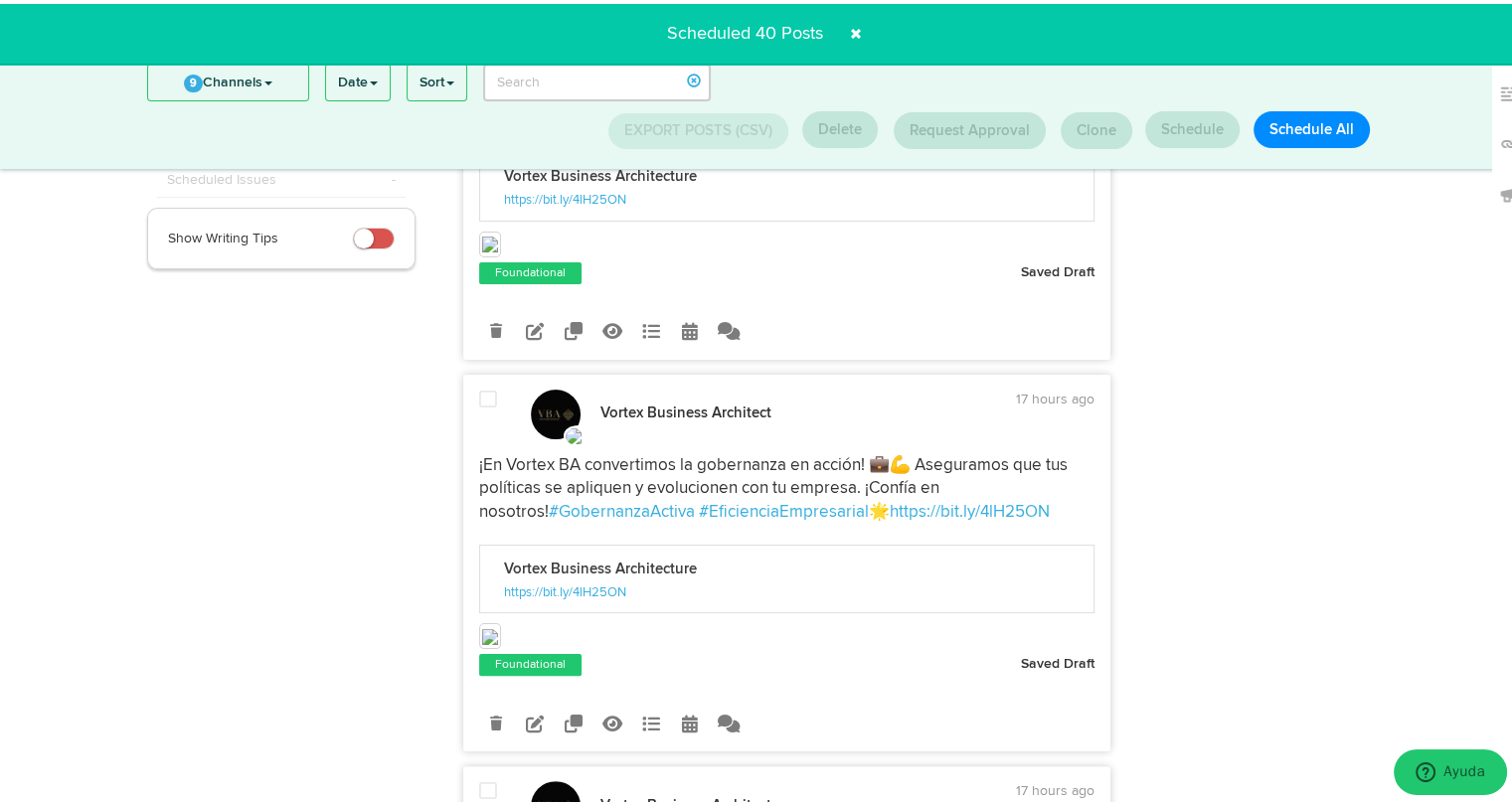 click at bounding box center (576, 432) 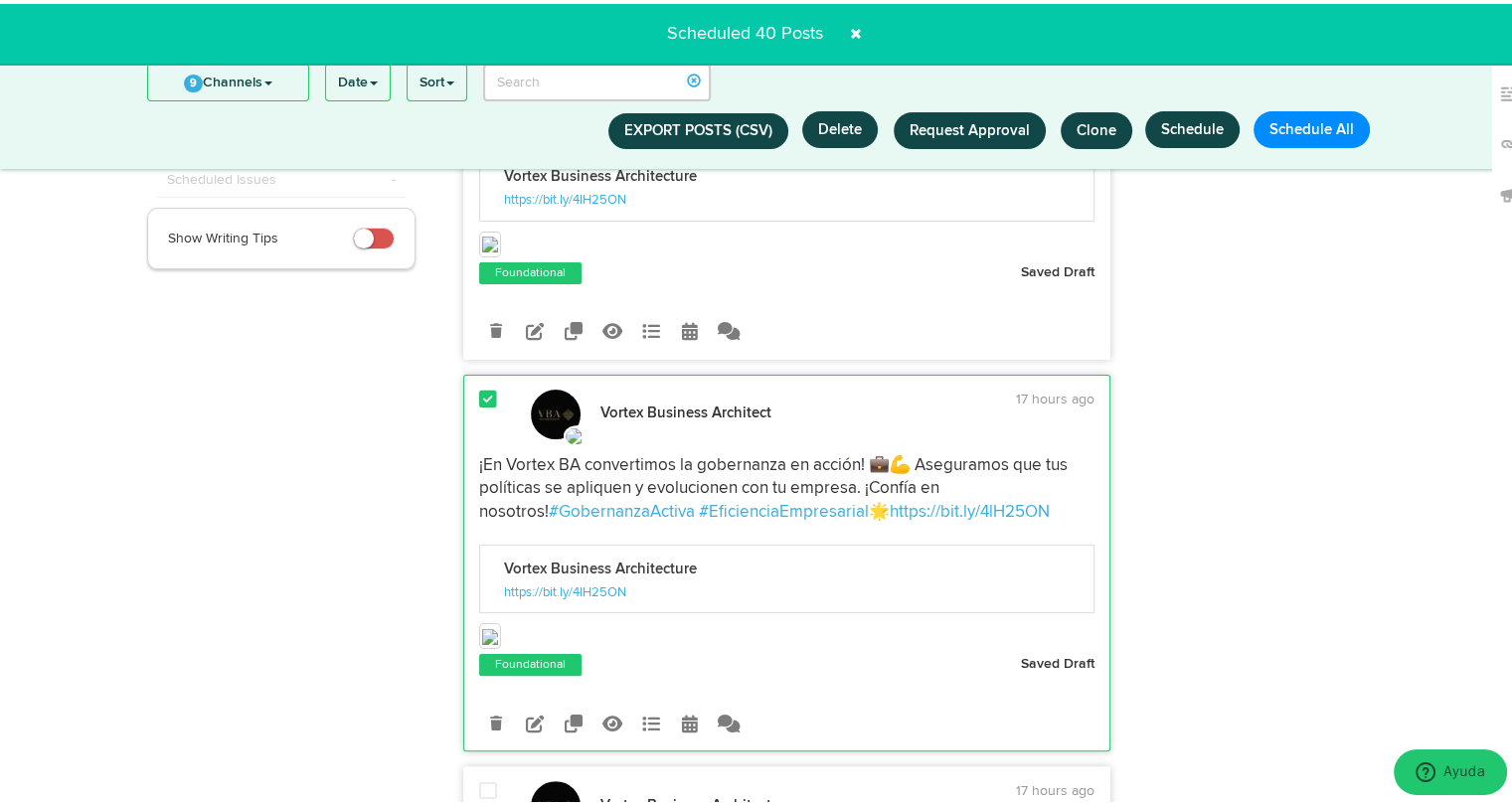 click at bounding box center [576, 432] 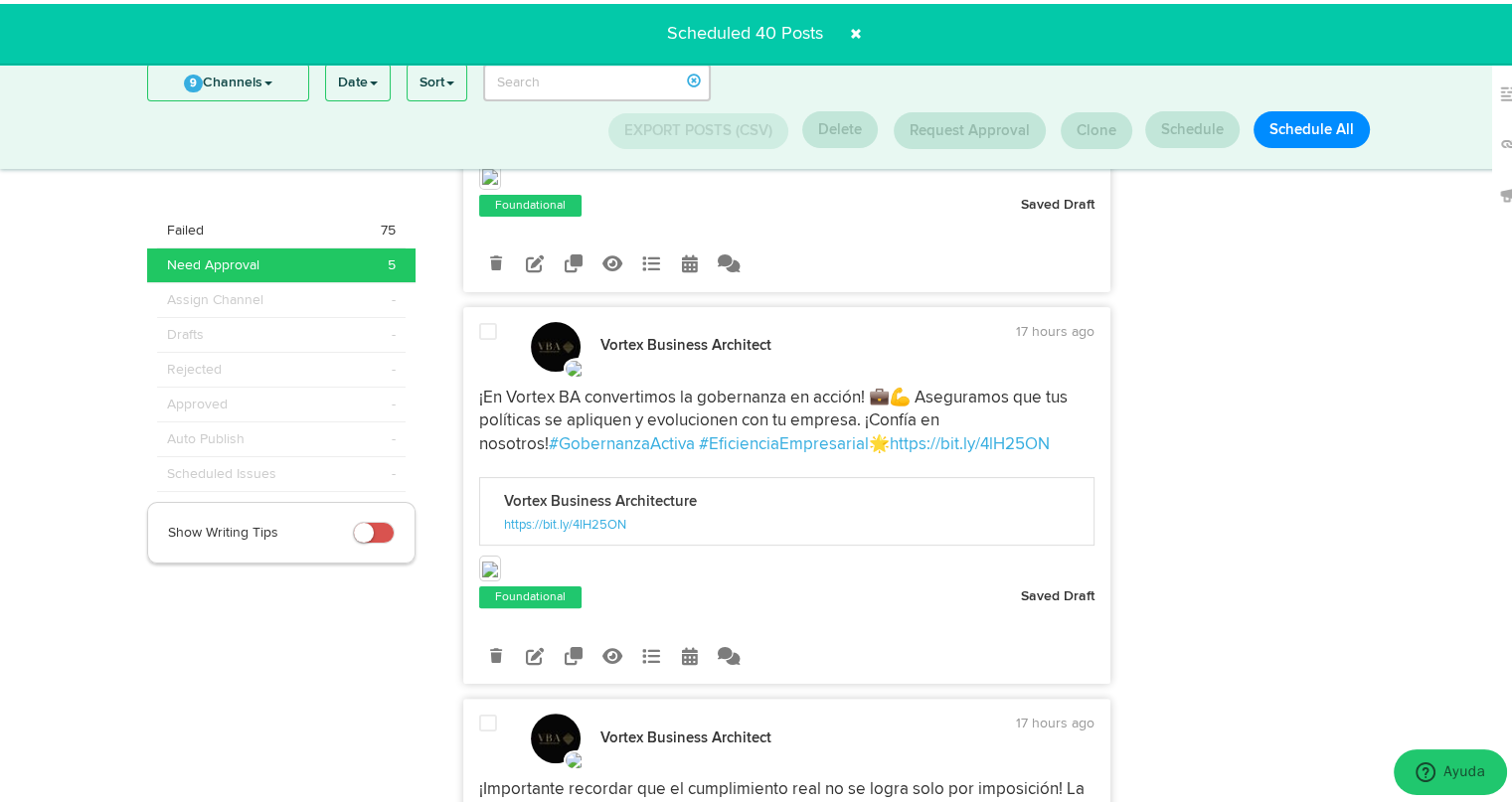 scroll, scrollTop: 0, scrollLeft: 0, axis: both 